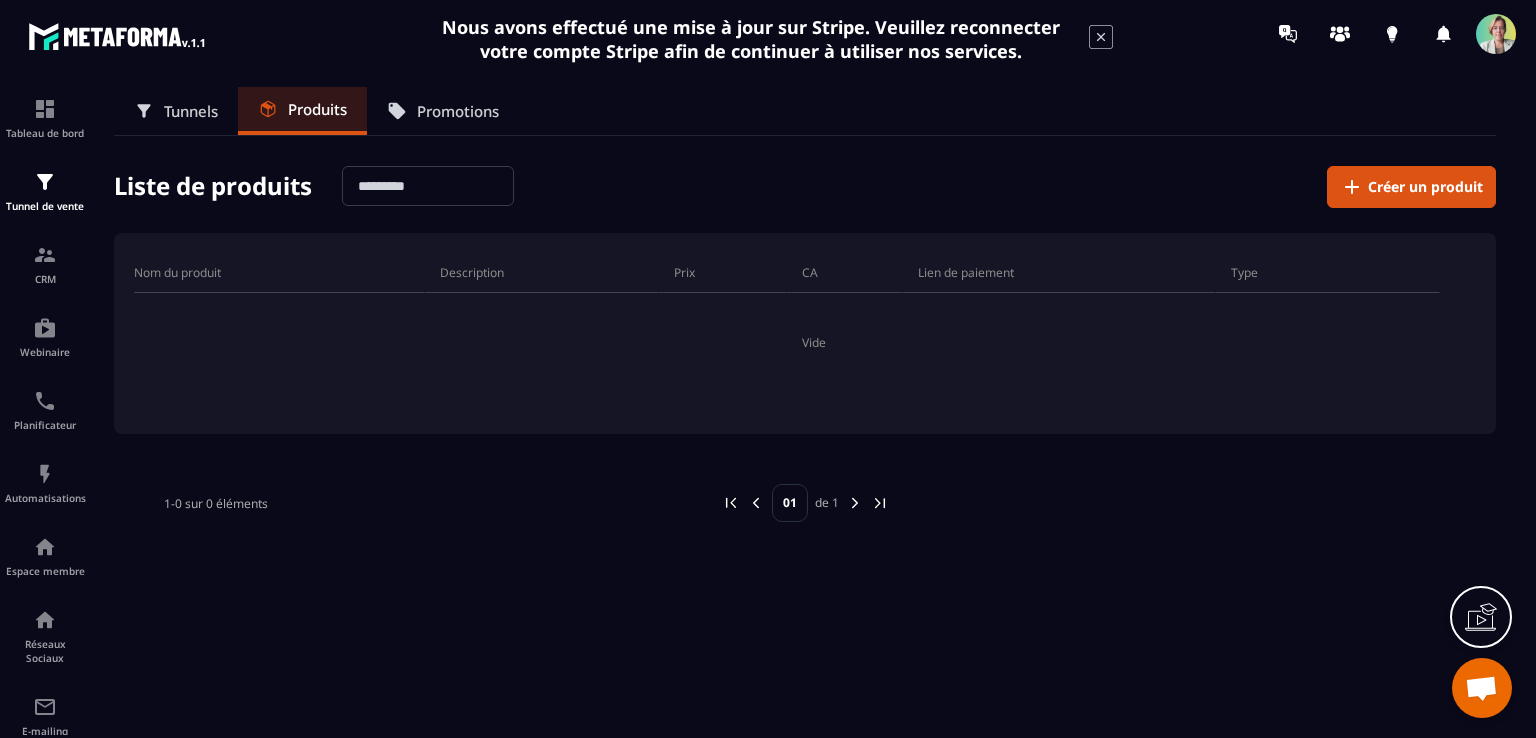 scroll, scrollTop: 0, scrollLeft: 0, axis: both 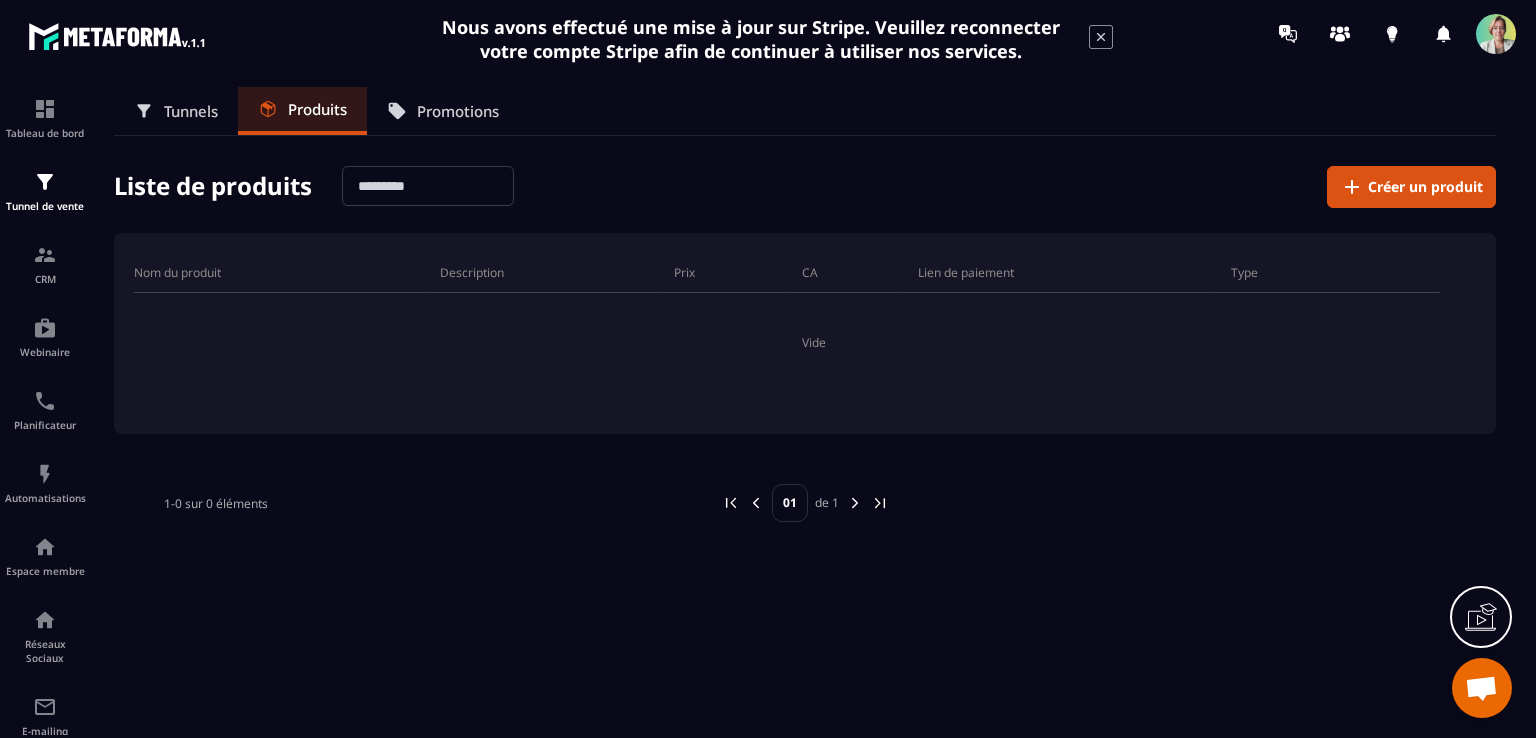 click on "Promotions" at bounding box center [458, 111] 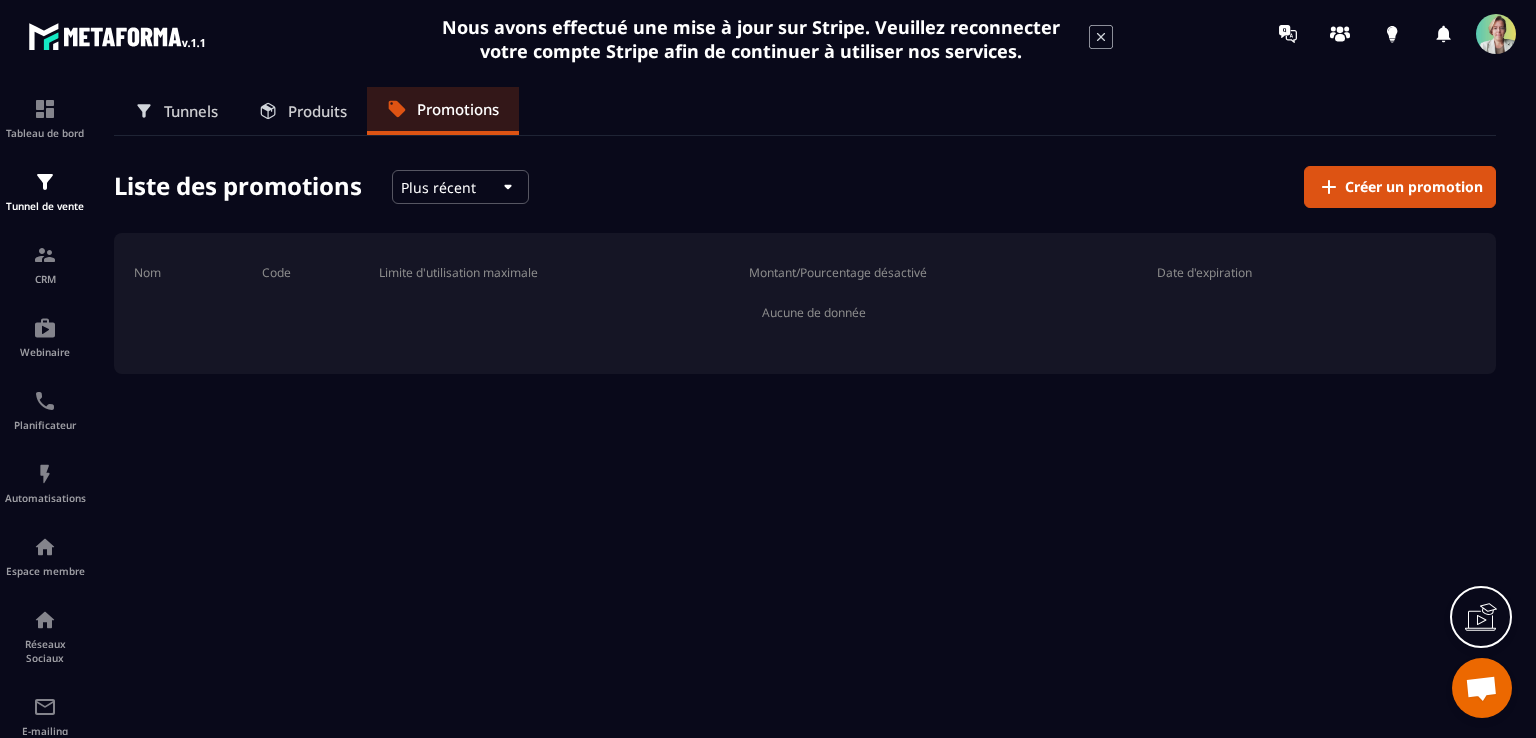 click on "Tunnels" at bounding box center (191, 111) 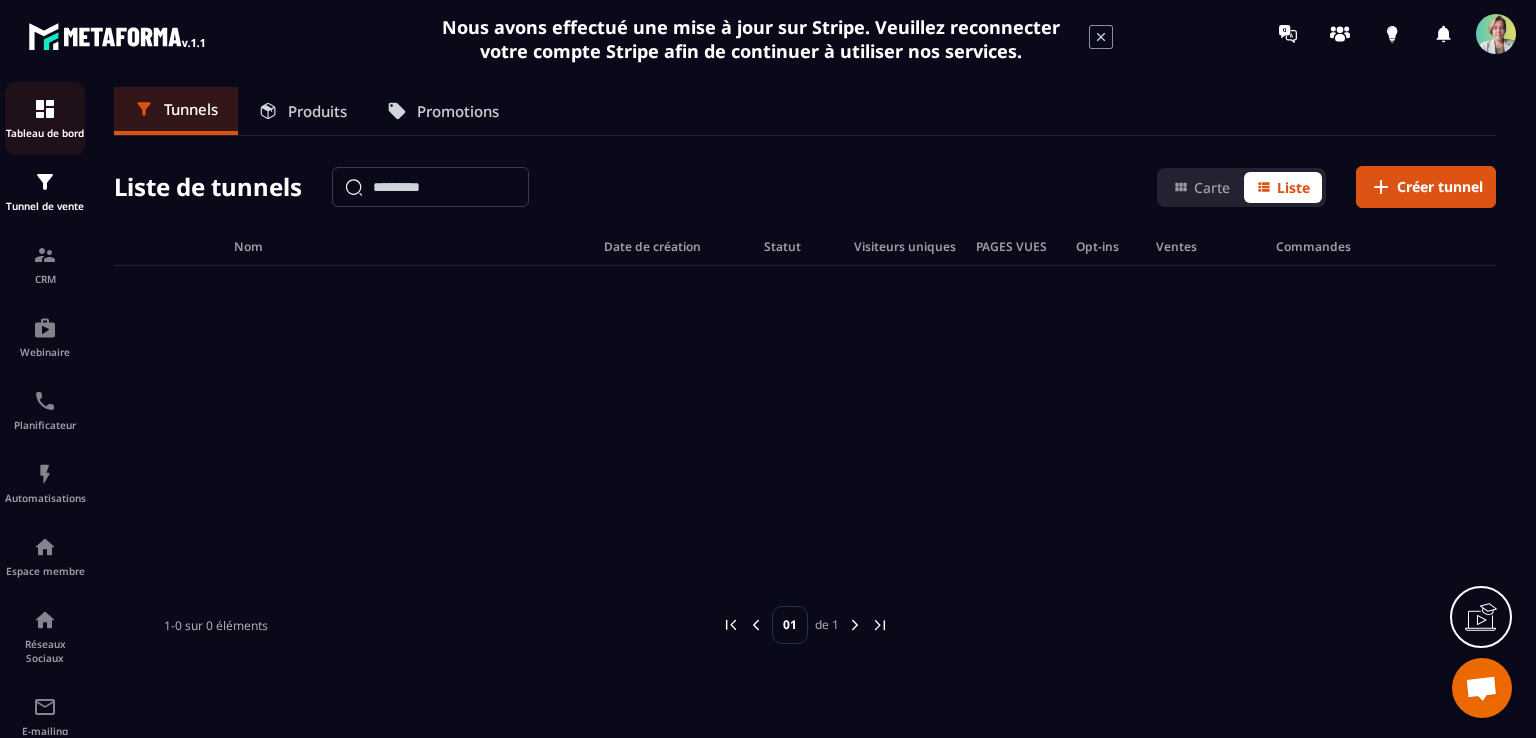 click at bounding box center [45, 109] 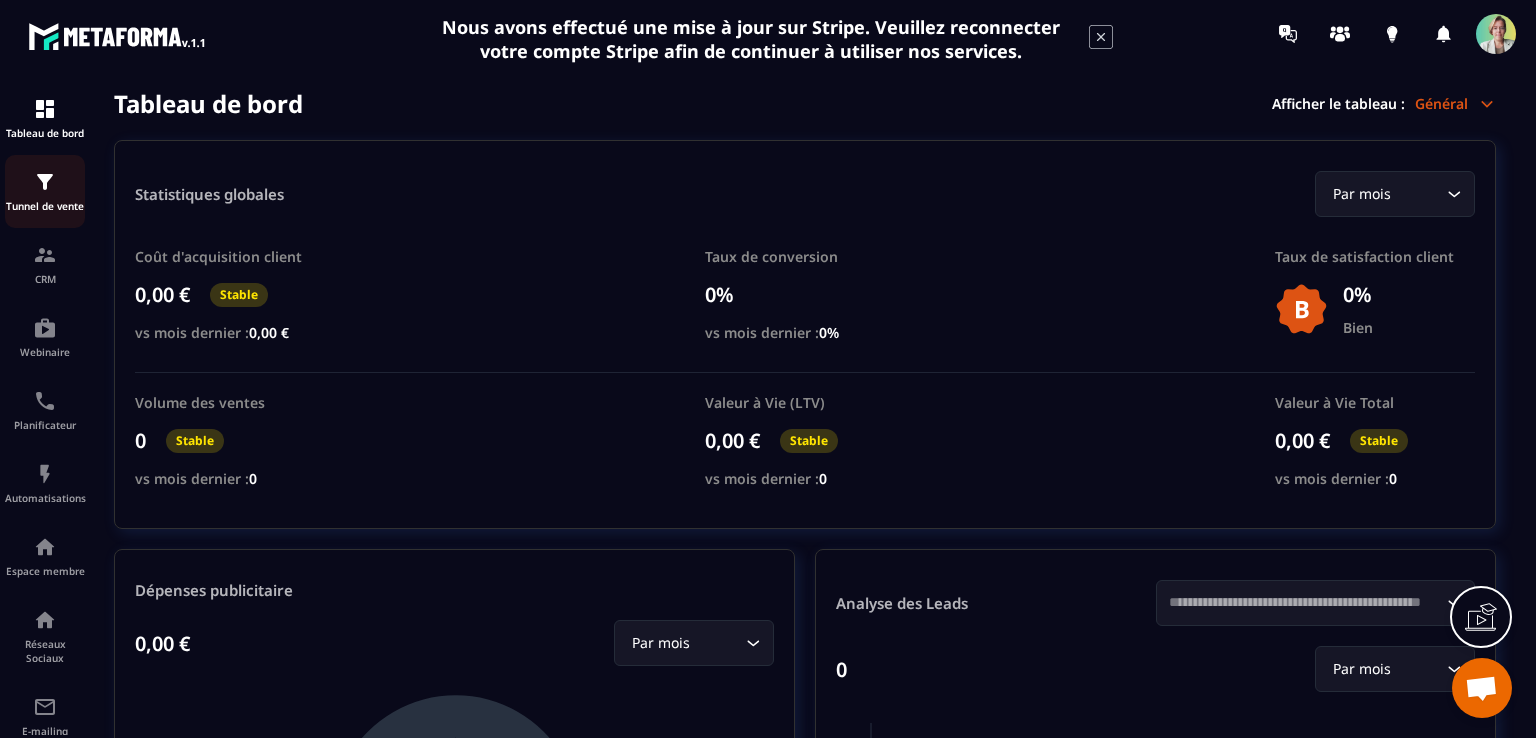 click on "Tunnel de vente" at bounding box center (45, 191) 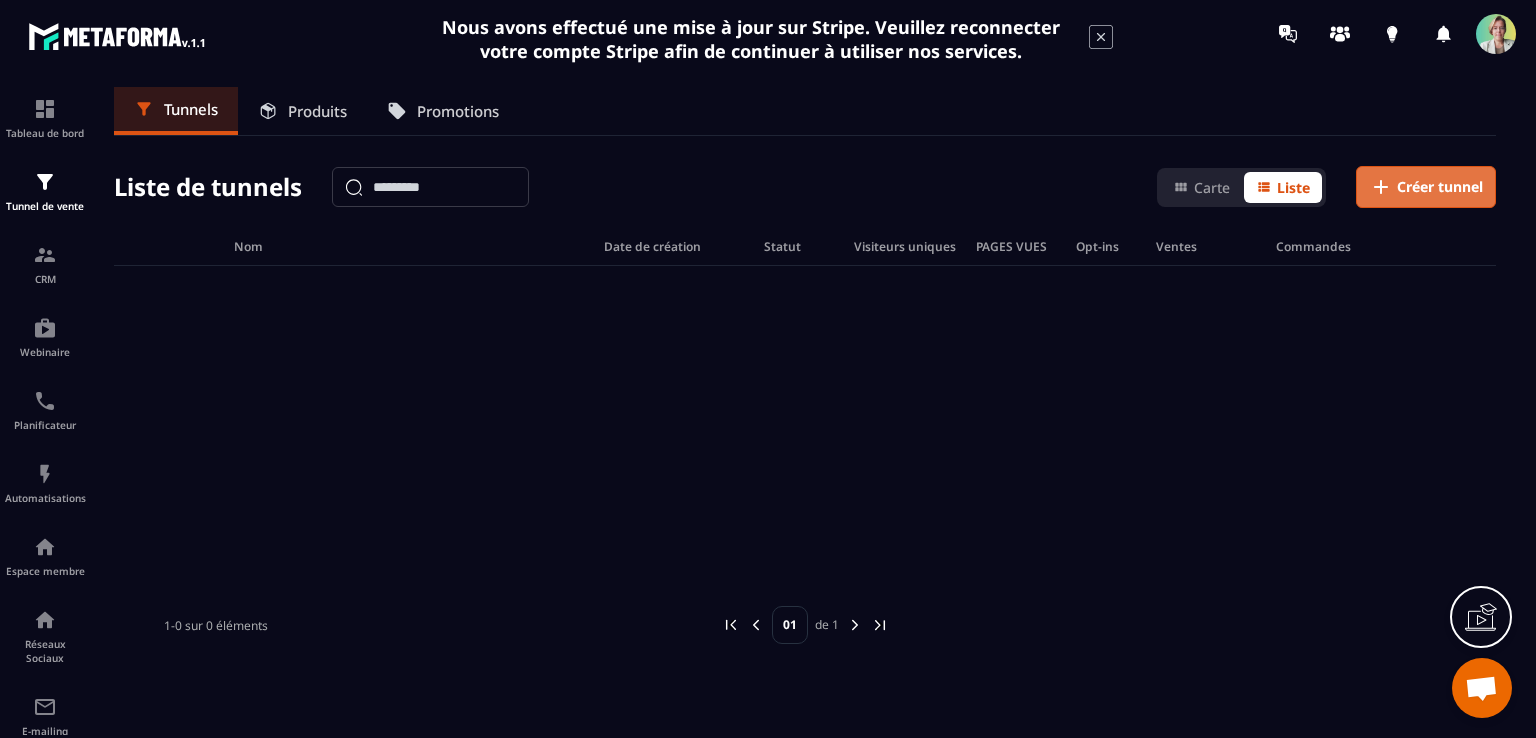 click on "Créer tunnel" at bounding box center [1440, 187] 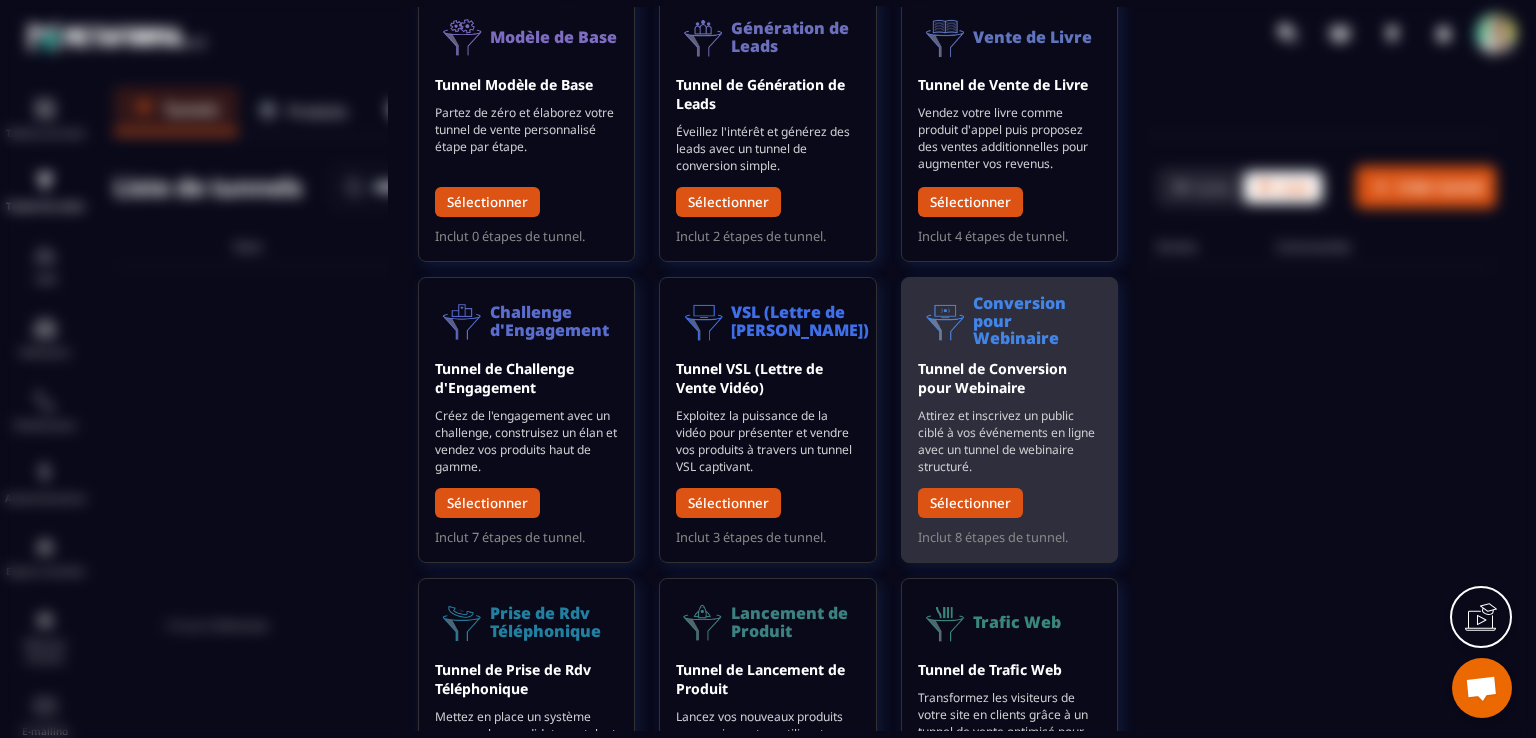 scroll, scrollTop: 0, scrollLeft: 0, axis: both 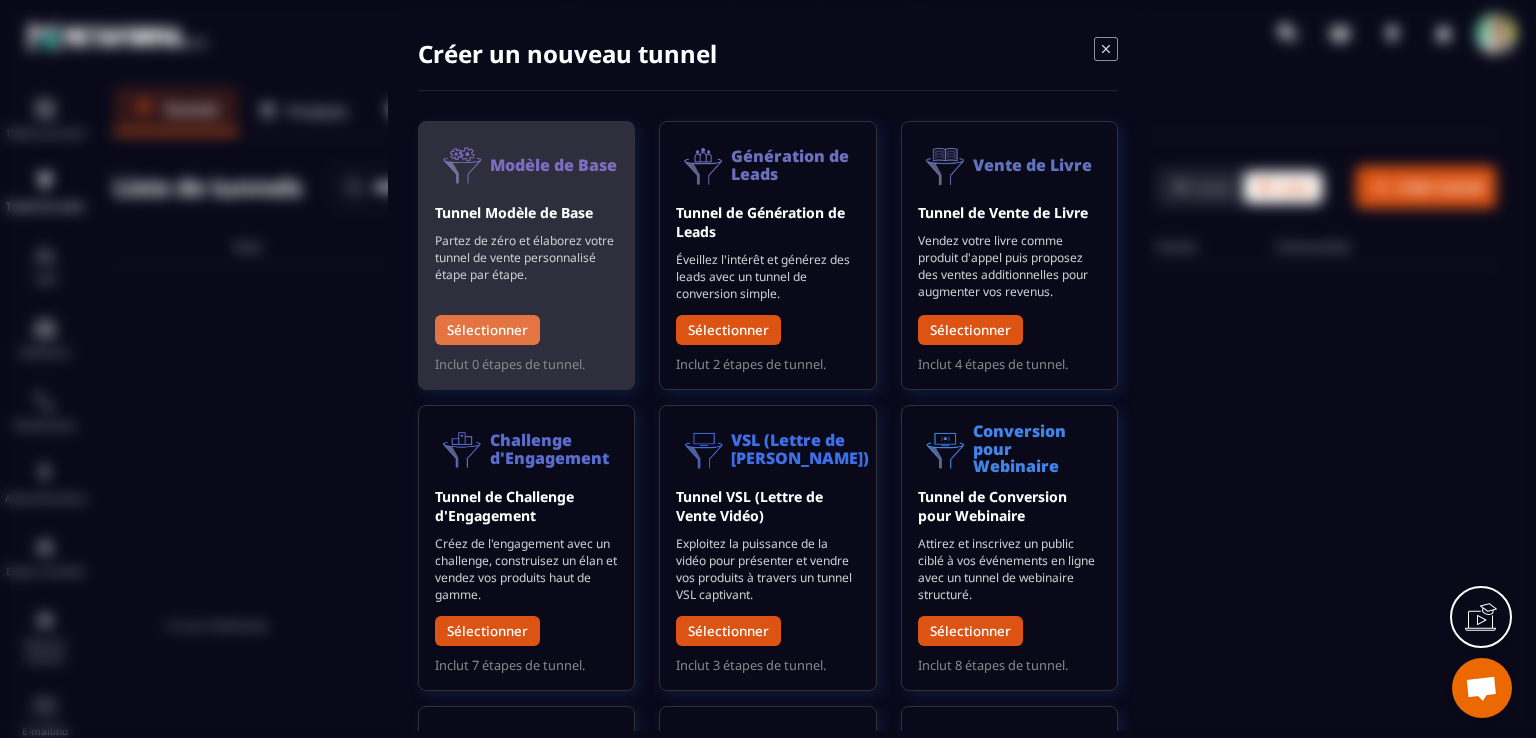 click on "Sélectionner" at bounding box center (487, 330) 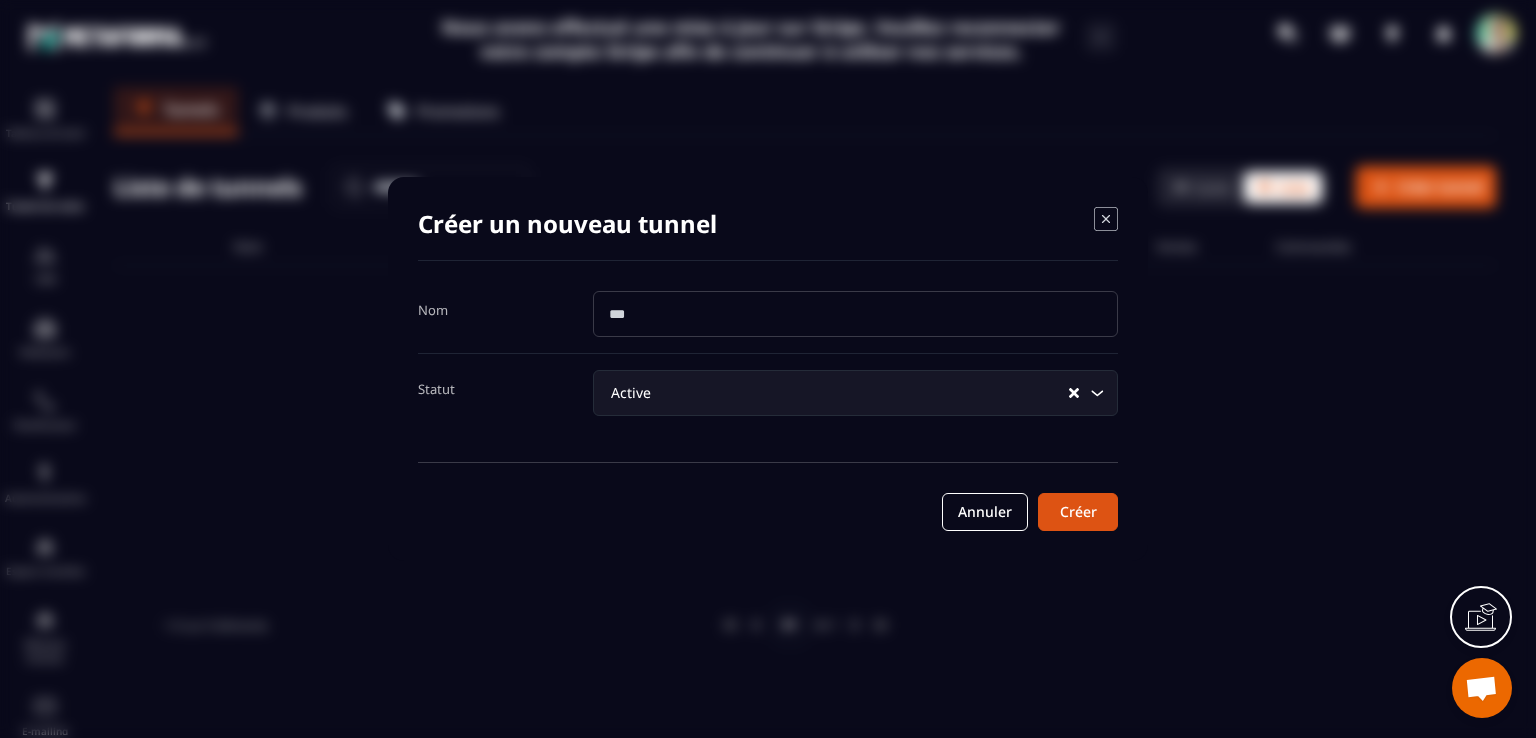 click at bounding box center [855, 314] 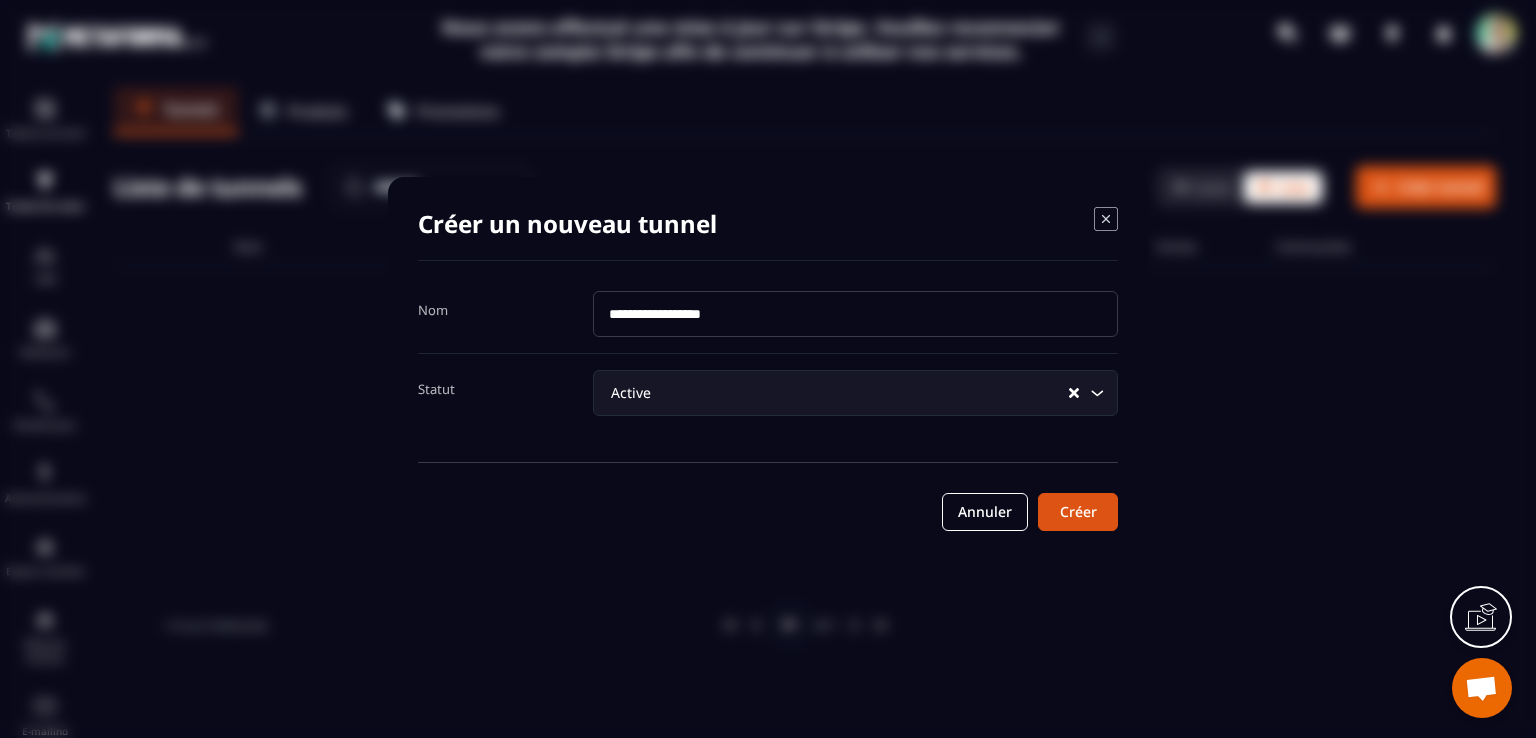 type on "**********" 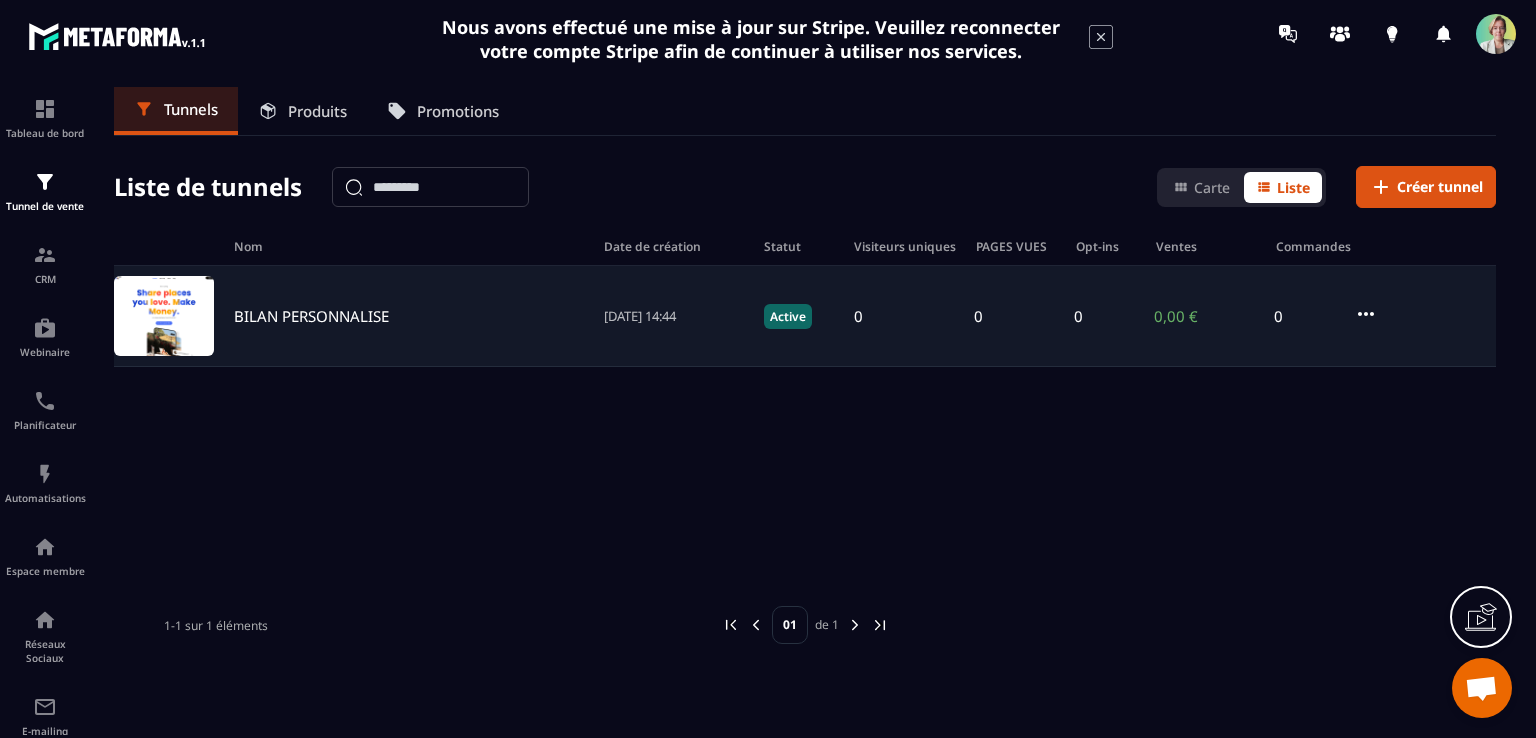 click on "BILAN PERSONNALISE" at bounding box center [311, 316] 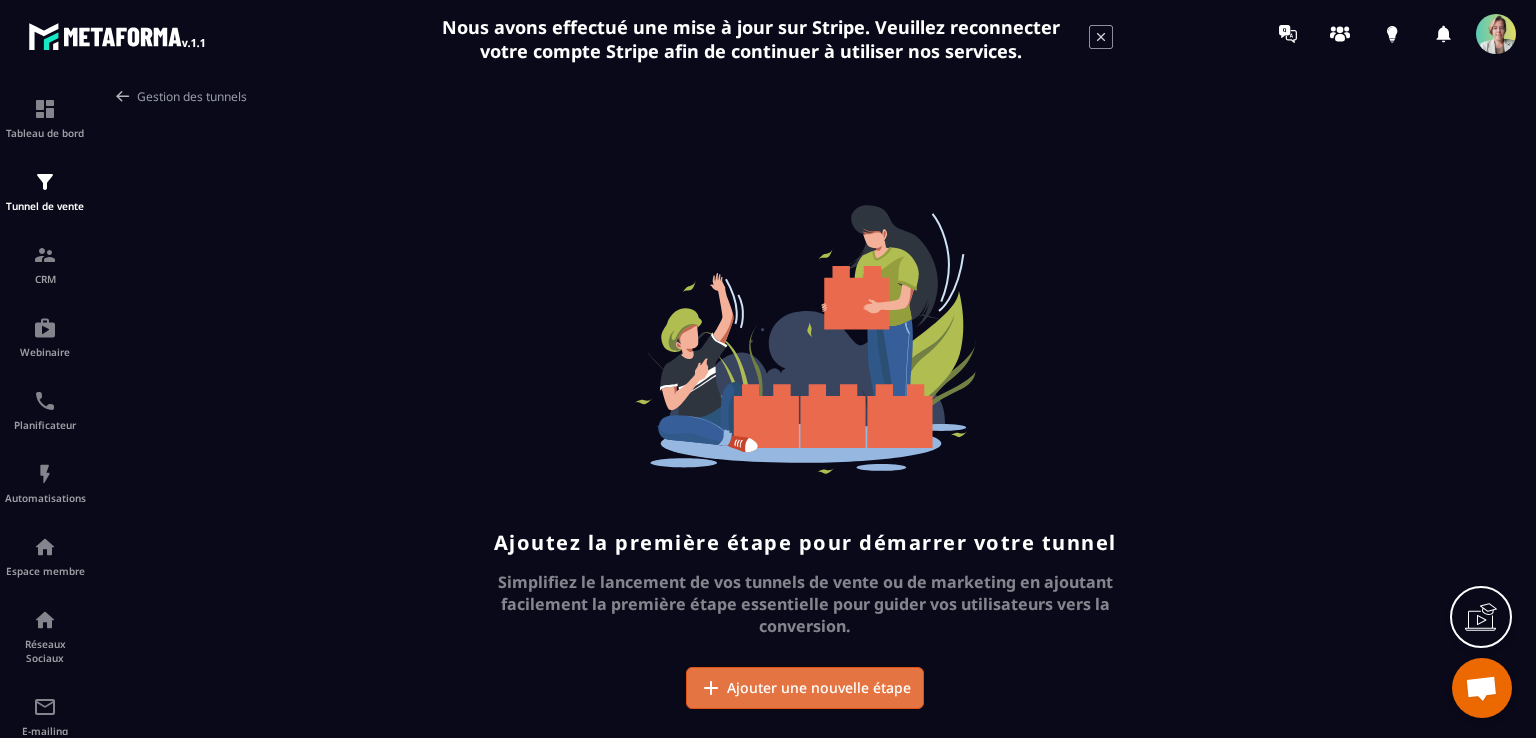 click on "Ajouter une nouvelle étape" at bounding box center (819, 688) 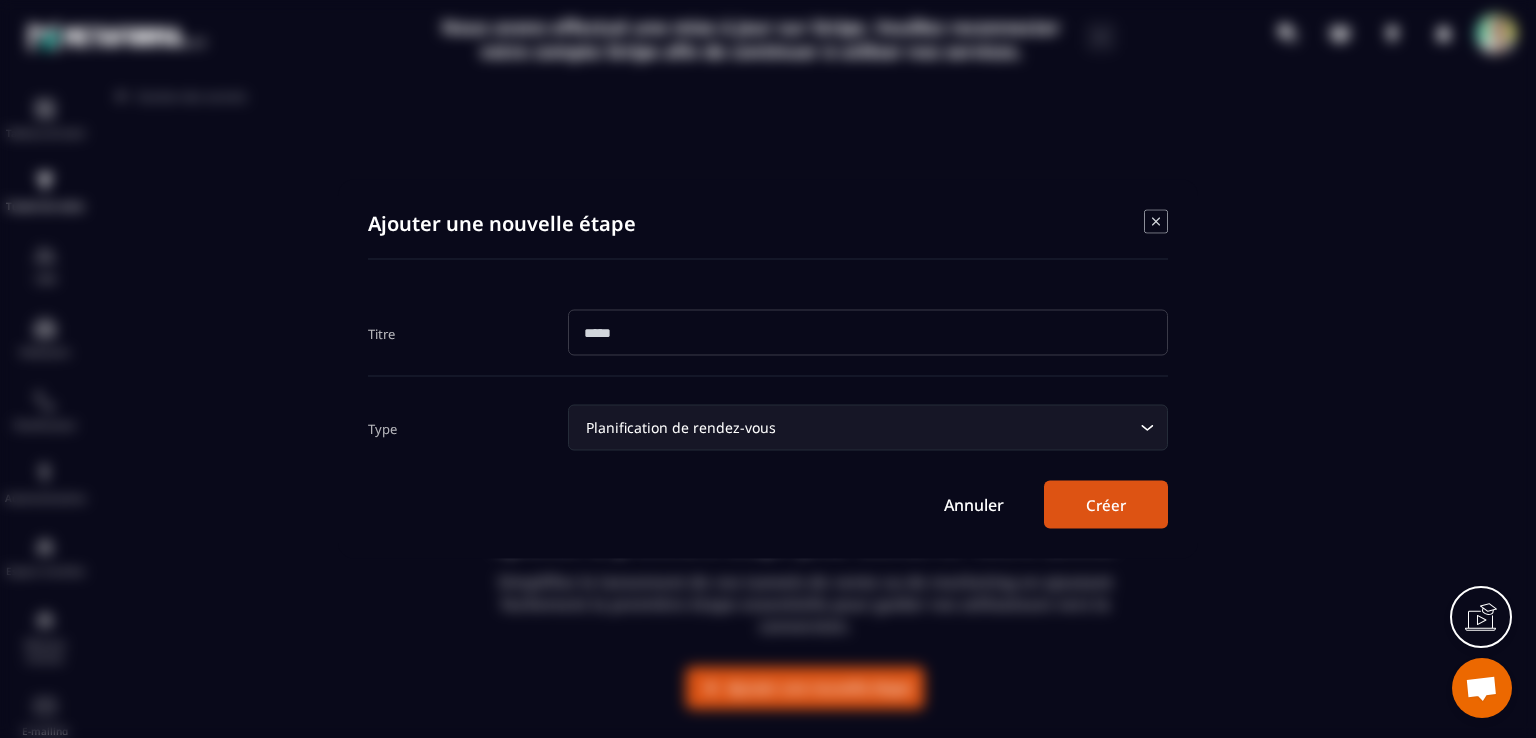 click at bounding box center [868, 333] 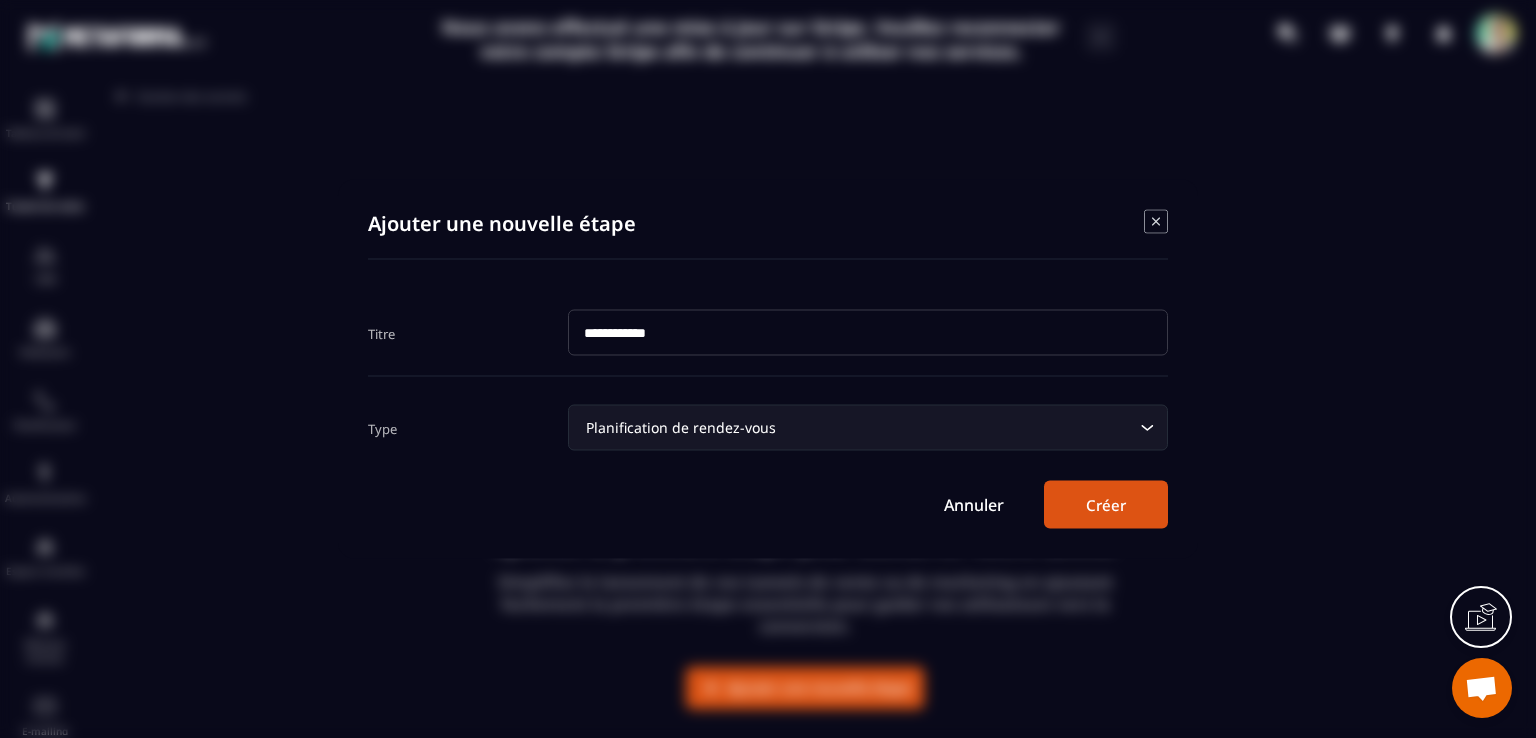type on "**********" 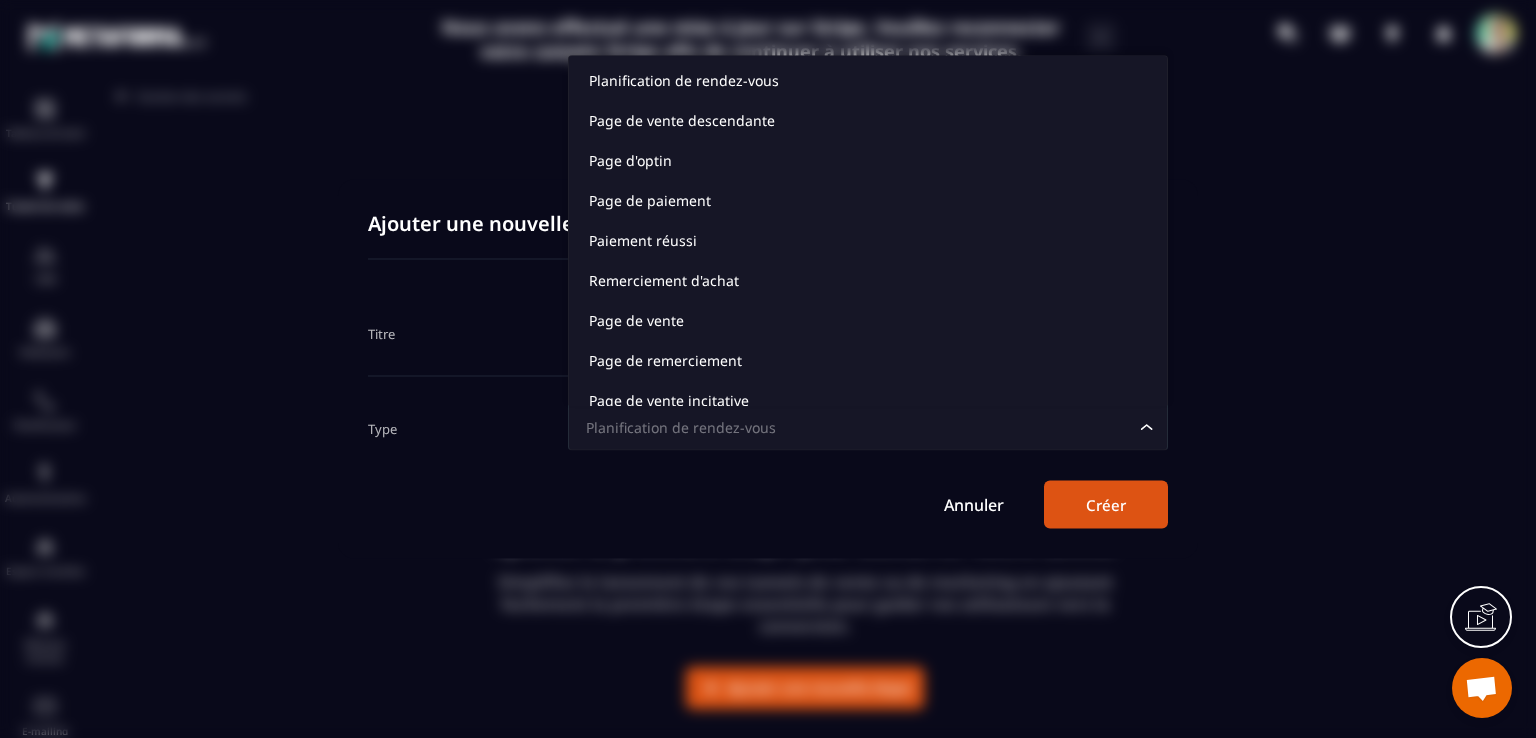 click on "Planification de rendez-vous" at bounding box center (858, 428) 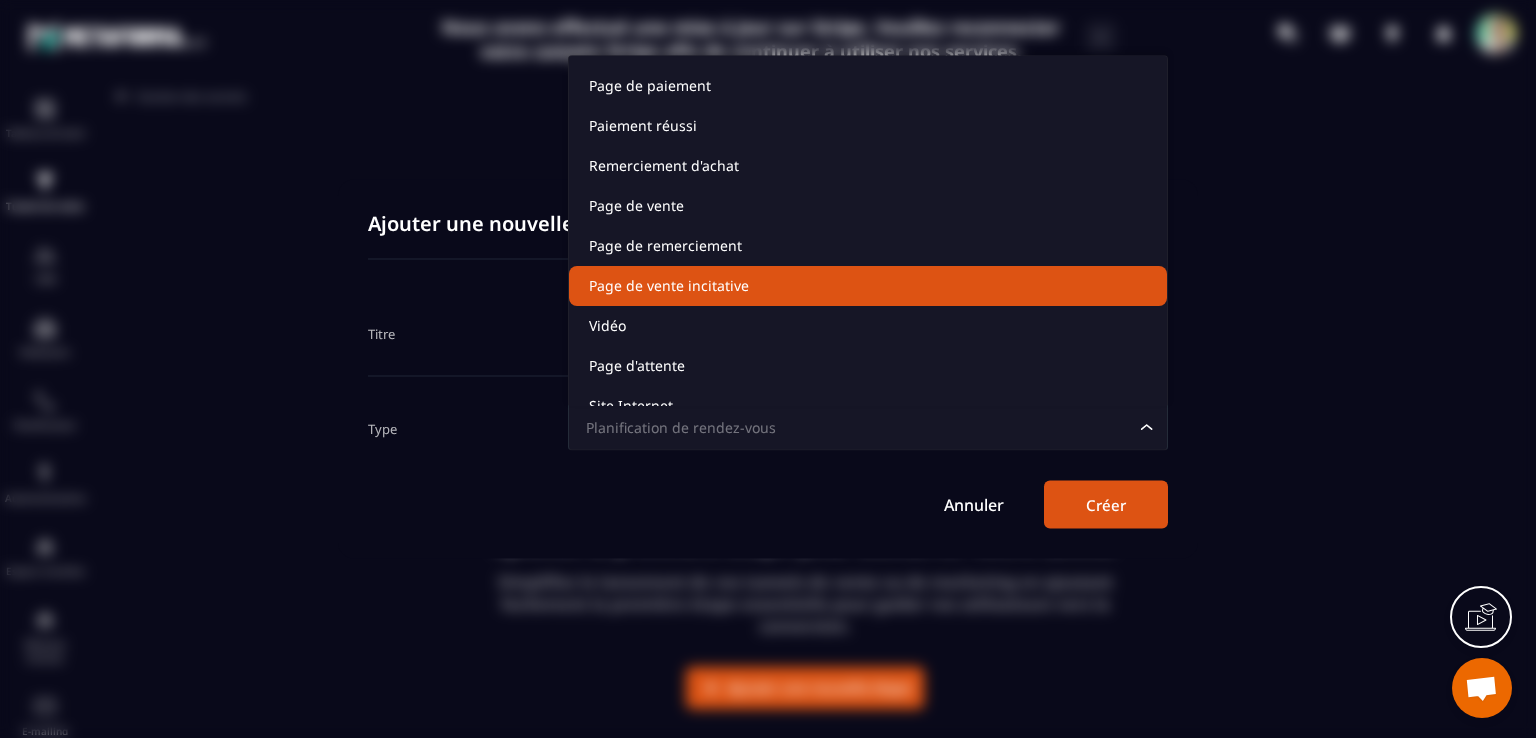 scroll, scrollTop: 140, scrollLeft: 0, axis: vertical 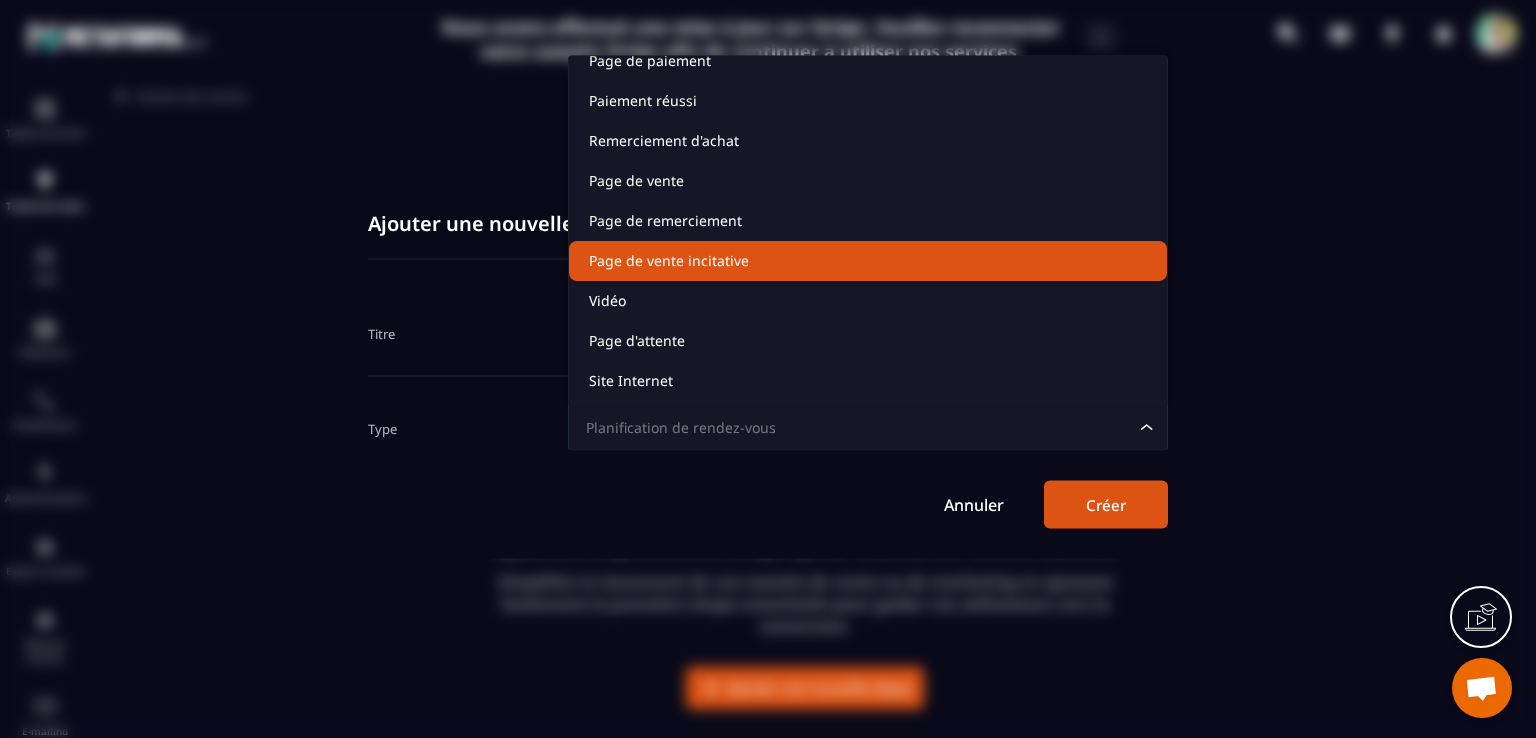click on "Page de vente incitative" 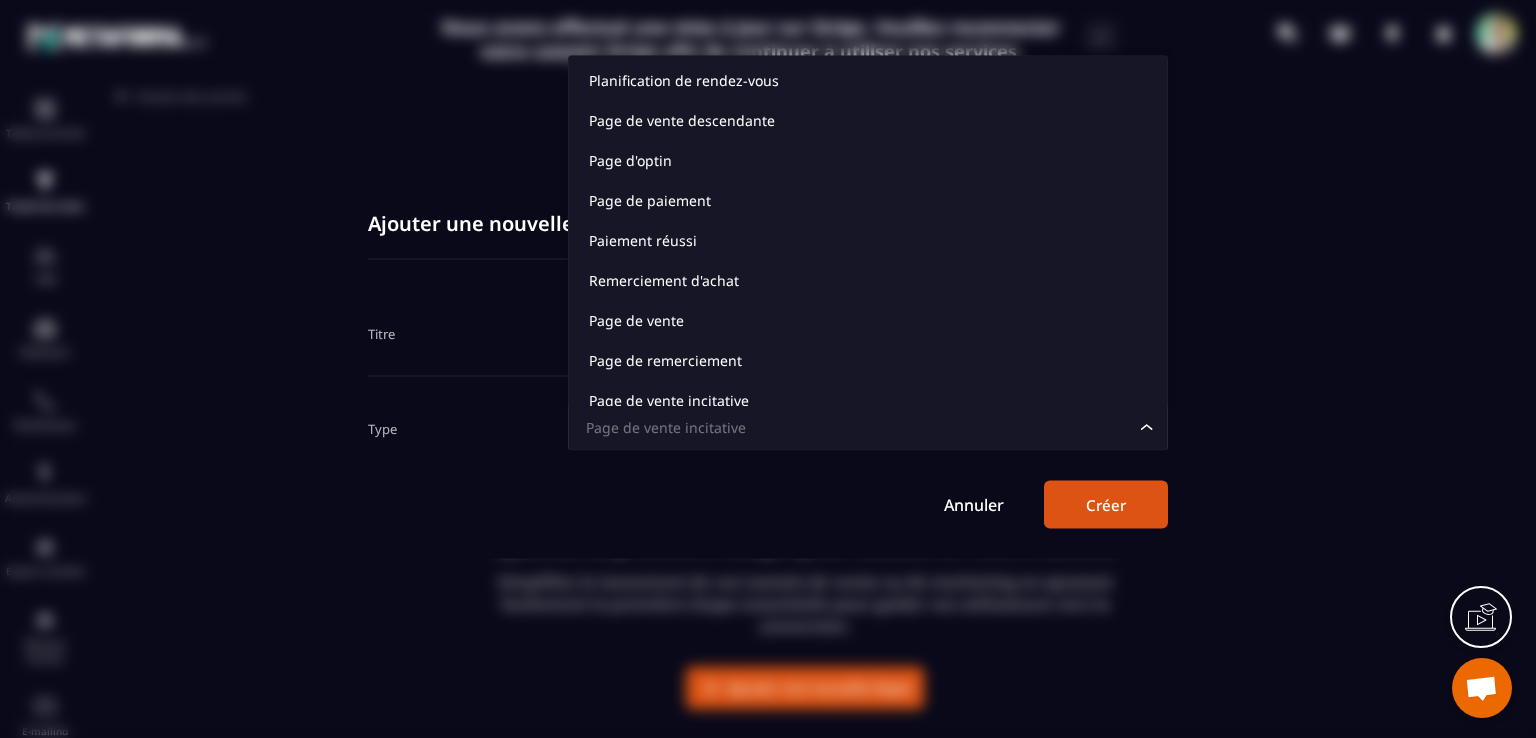 click on "Page de vente incitative" at bounding box center (858, 428) 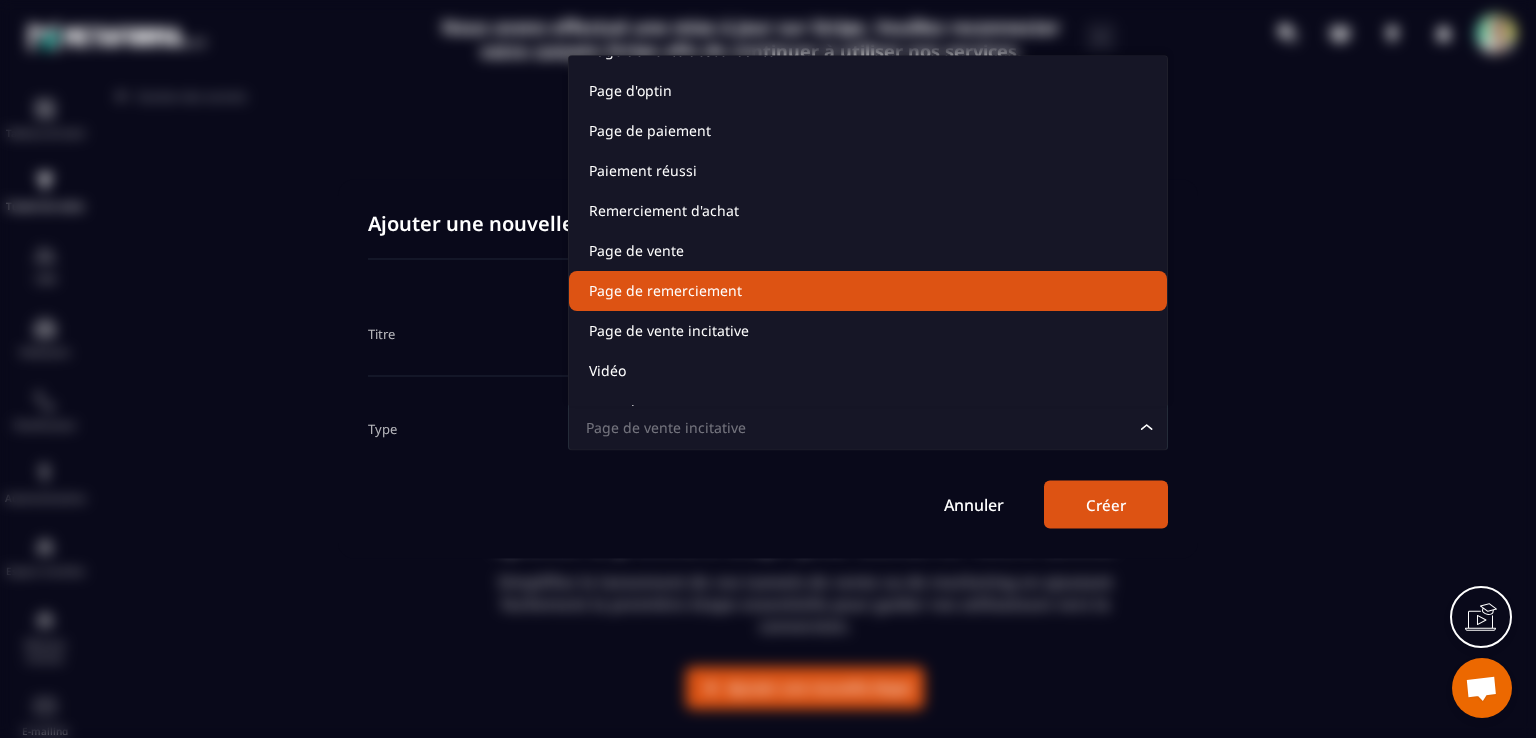 scroll, scrollTop: 100, scrollLeft: 0, axis: vertical 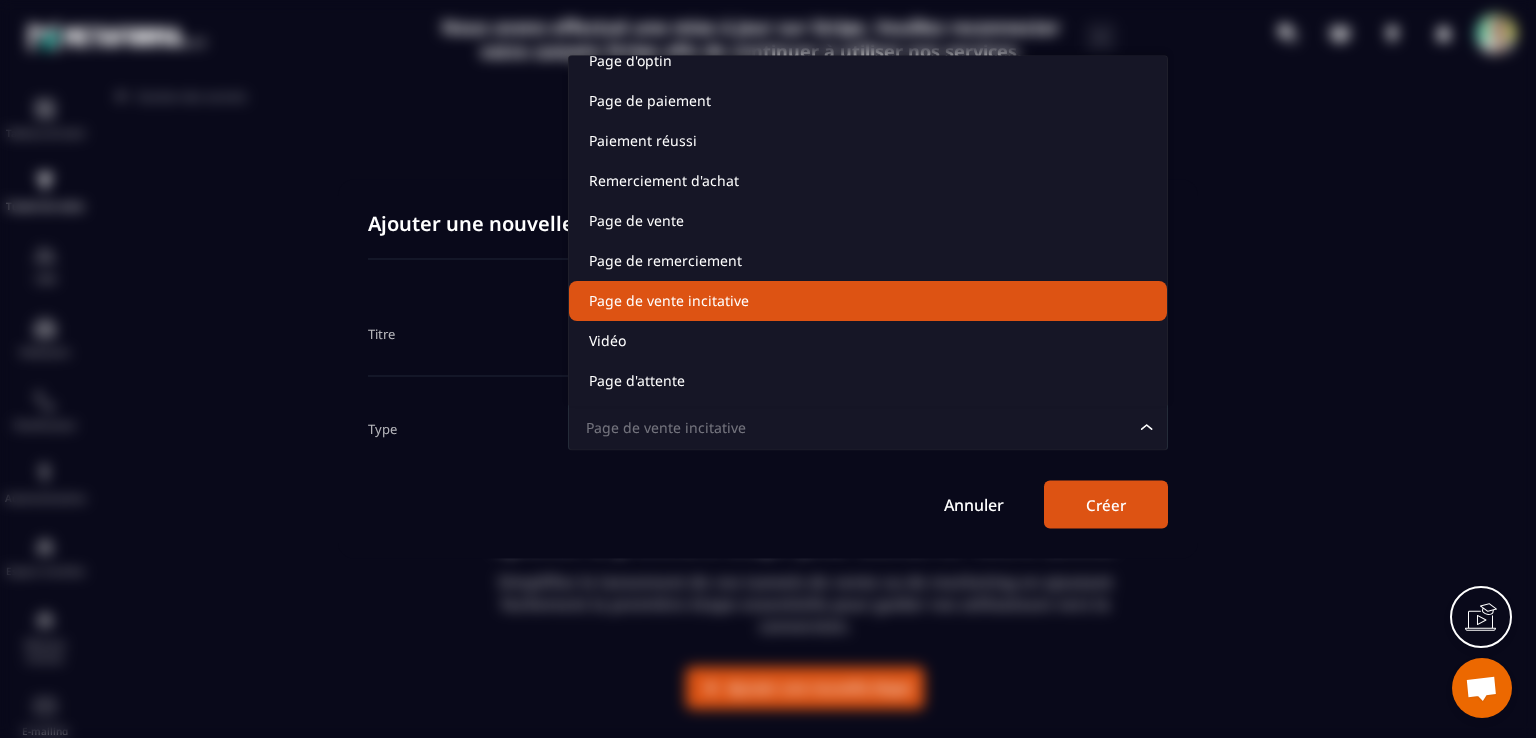 click on "Page de vente incitative" 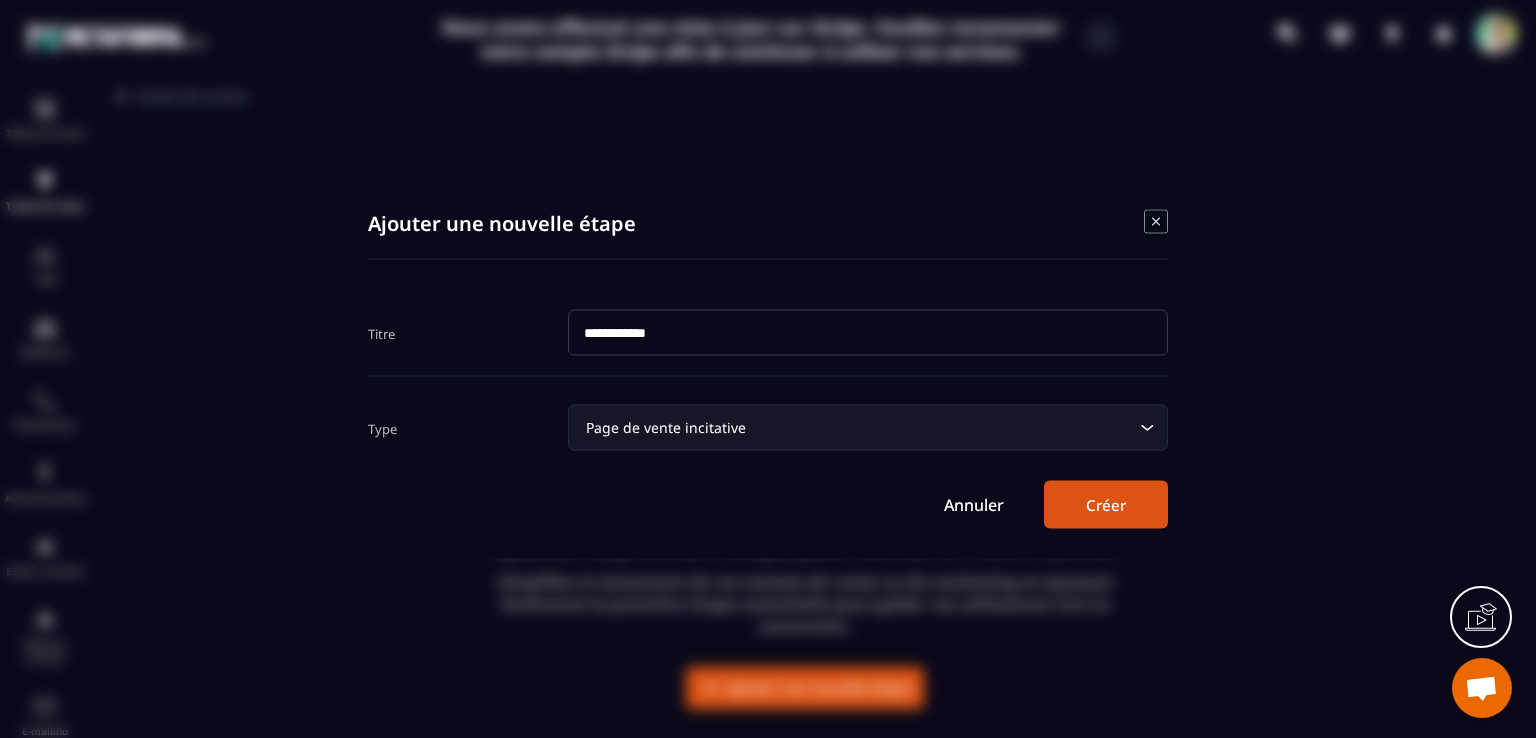 click on "Créer" at bounding box center (1106, 505) 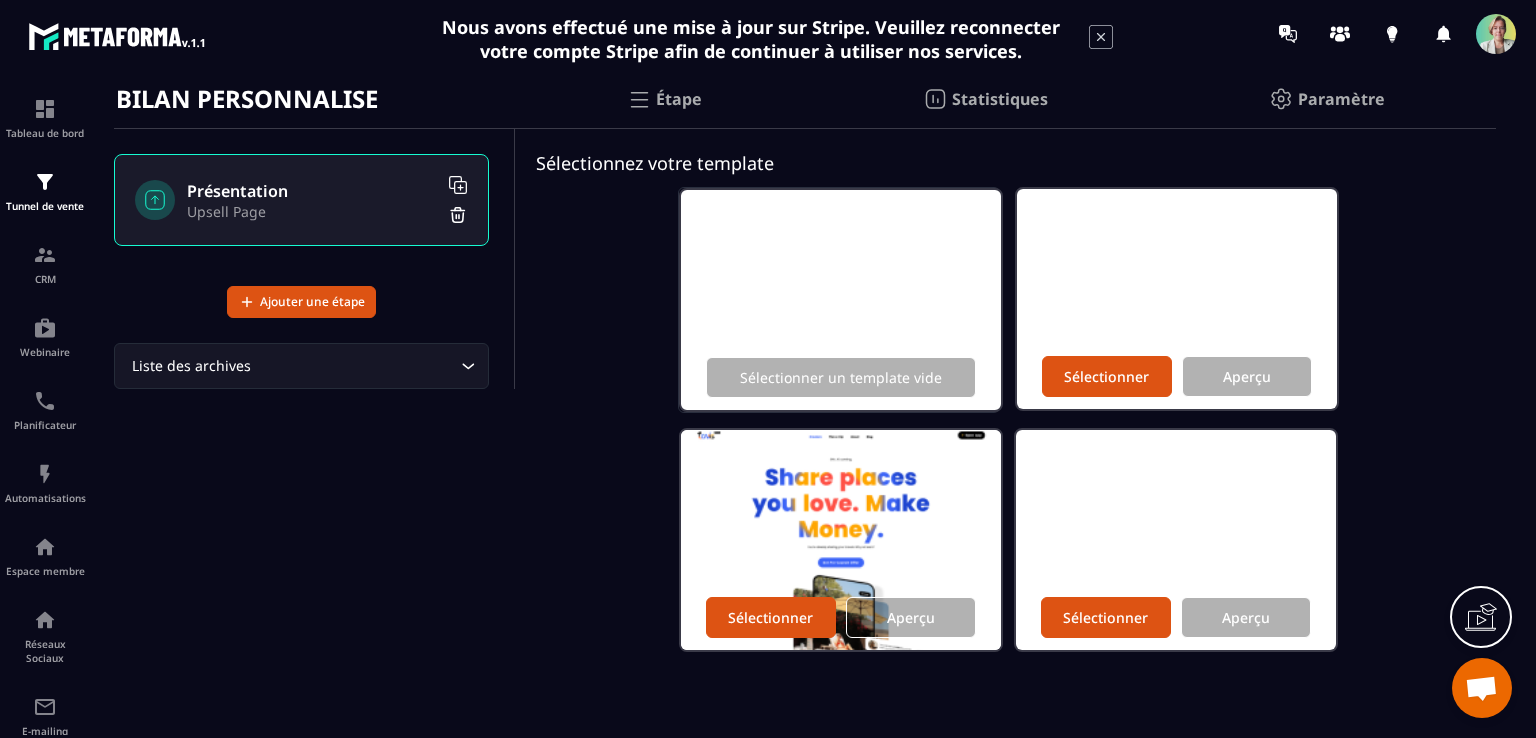 scroll, scrollTop: 0, scrollLeft: 0, axis: both 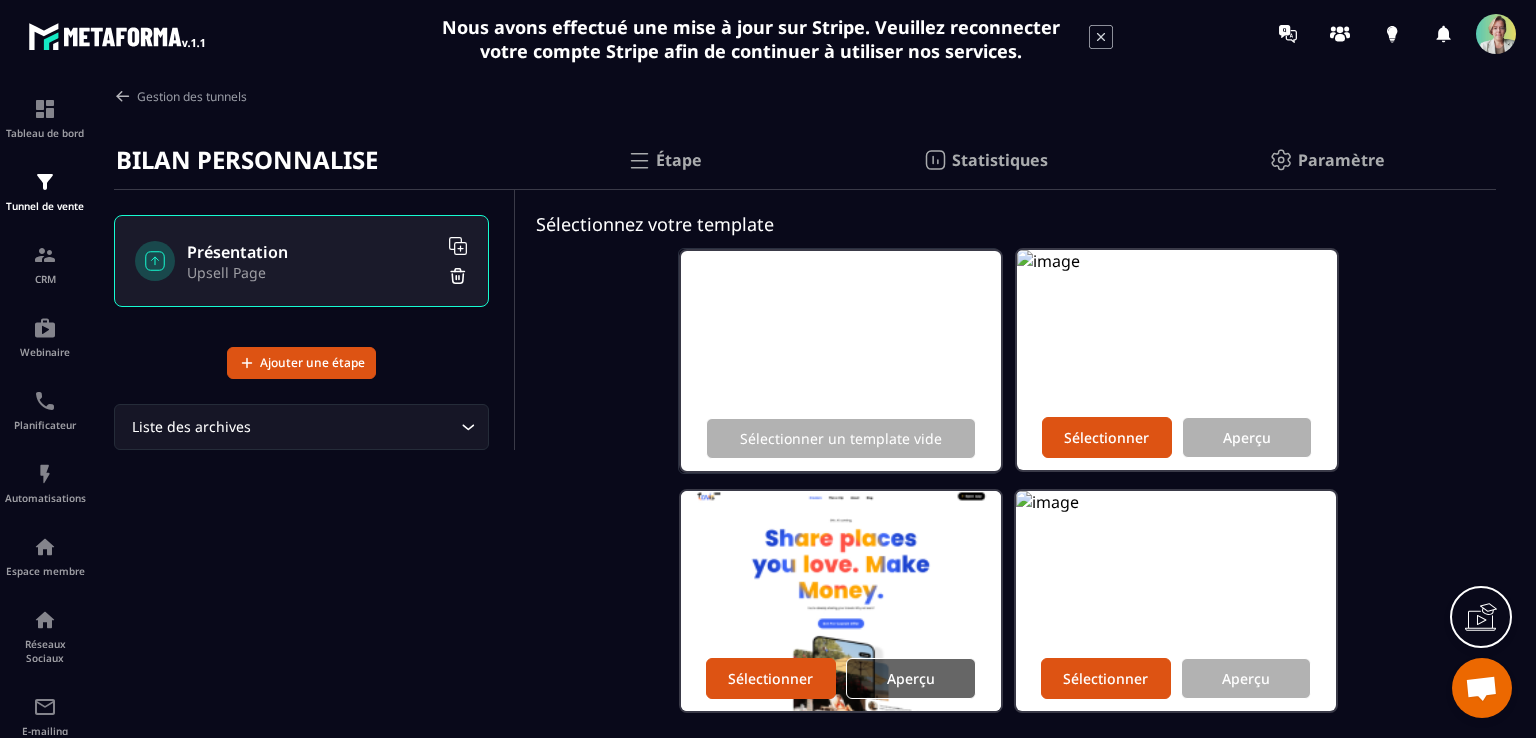 click on "Aperçu" at bounding box center (911, 678) 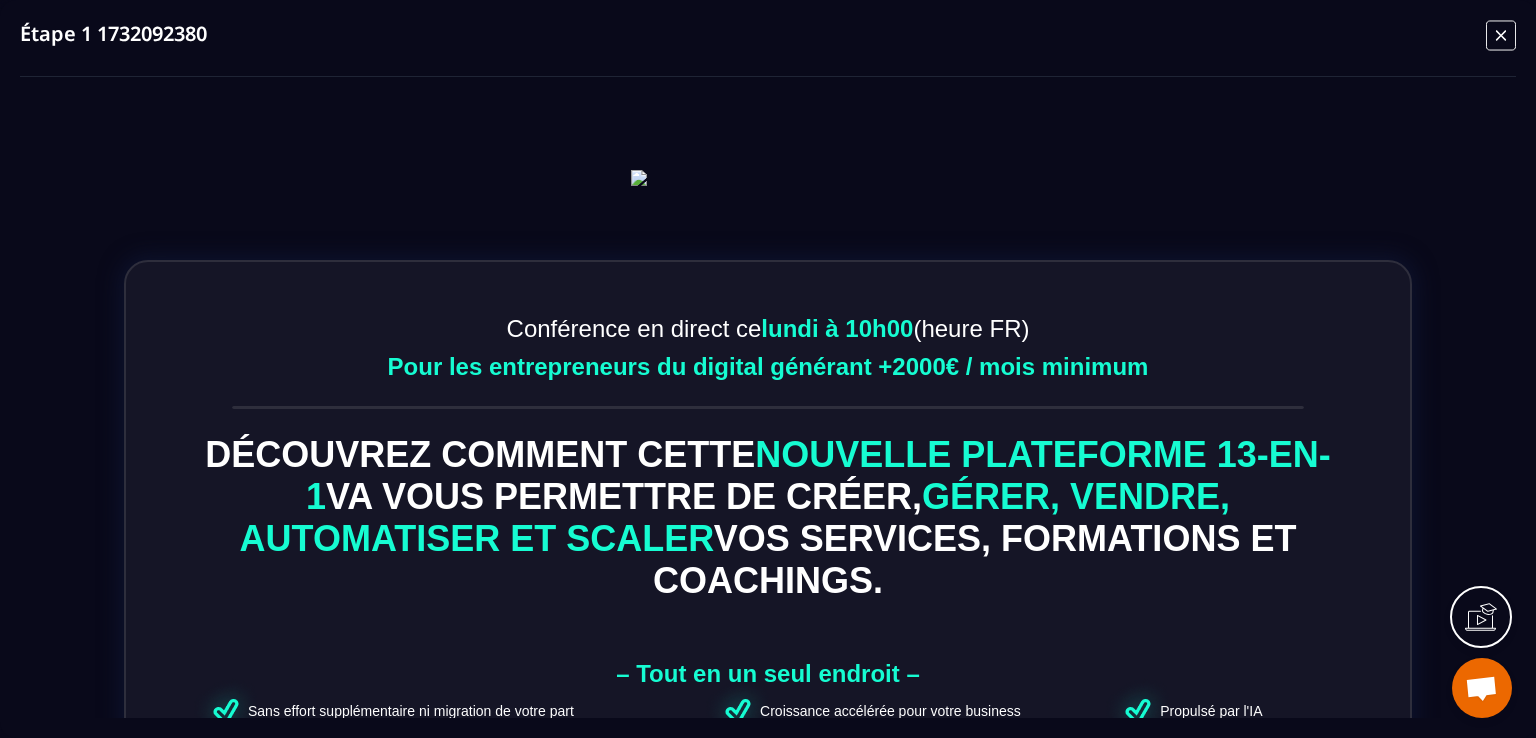 scroll, scrollTop: 0, scrollLeft: 0, axis: both 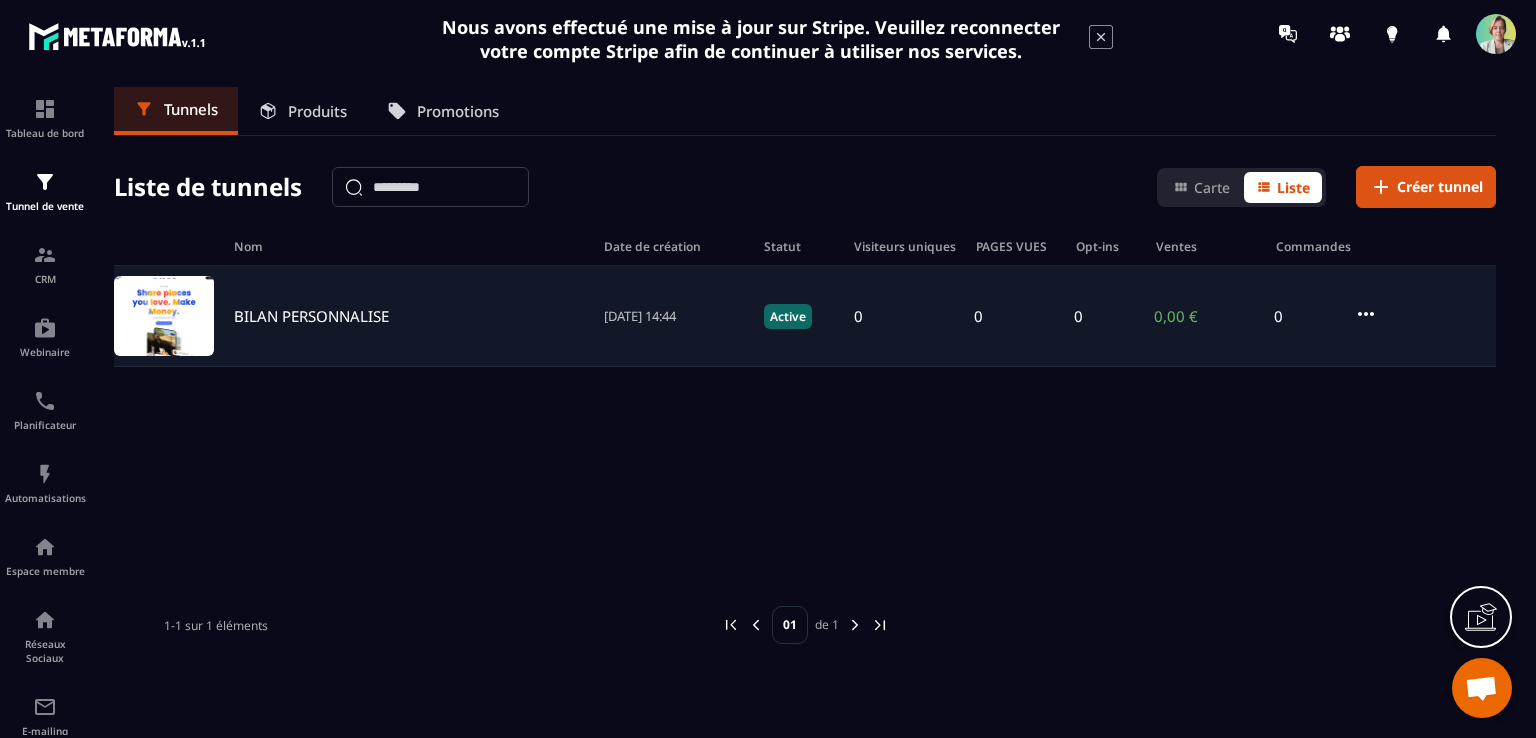 click on "BILAN PERSONNALISE" at bounding box center [311, 316] 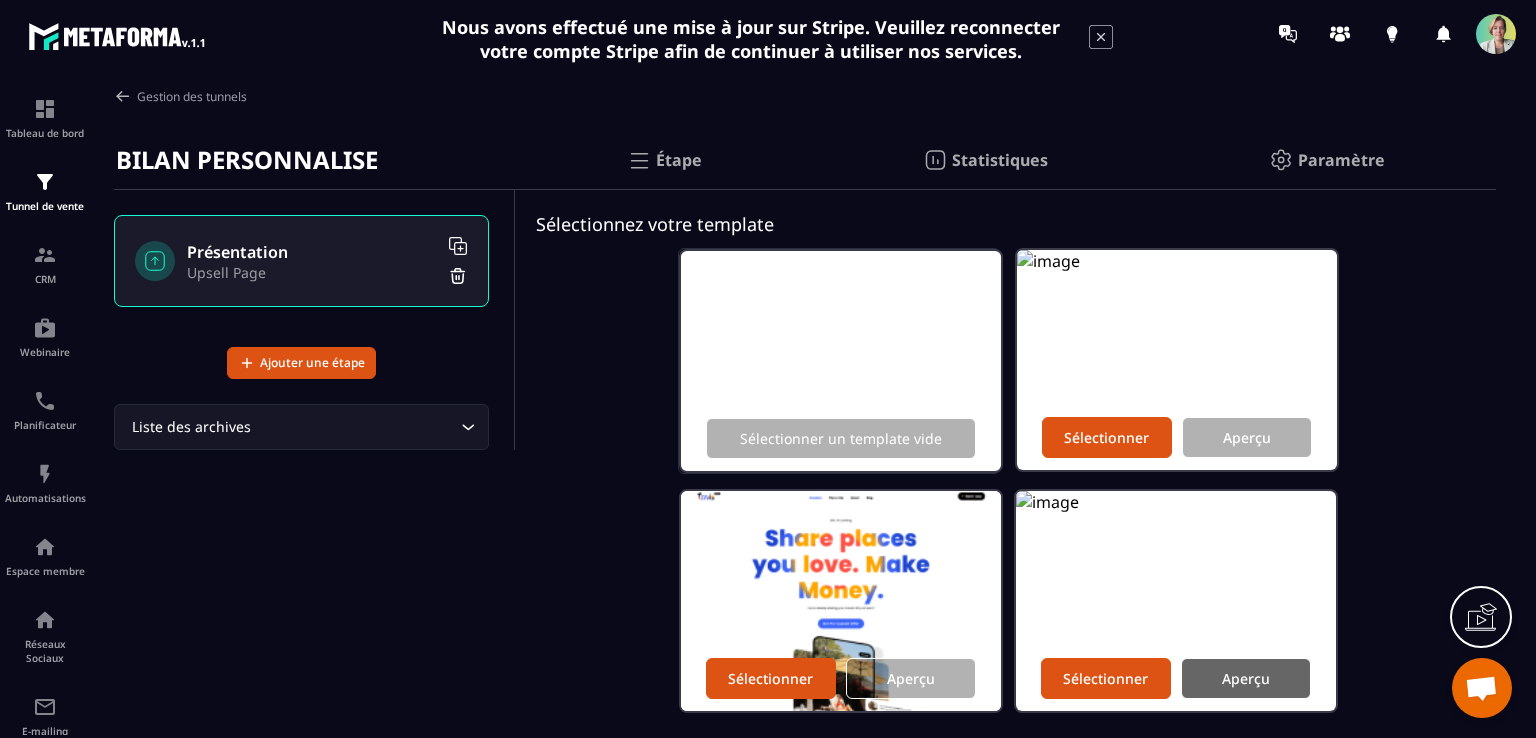 click on "Aperçu" at bounding box center (1246, 678) 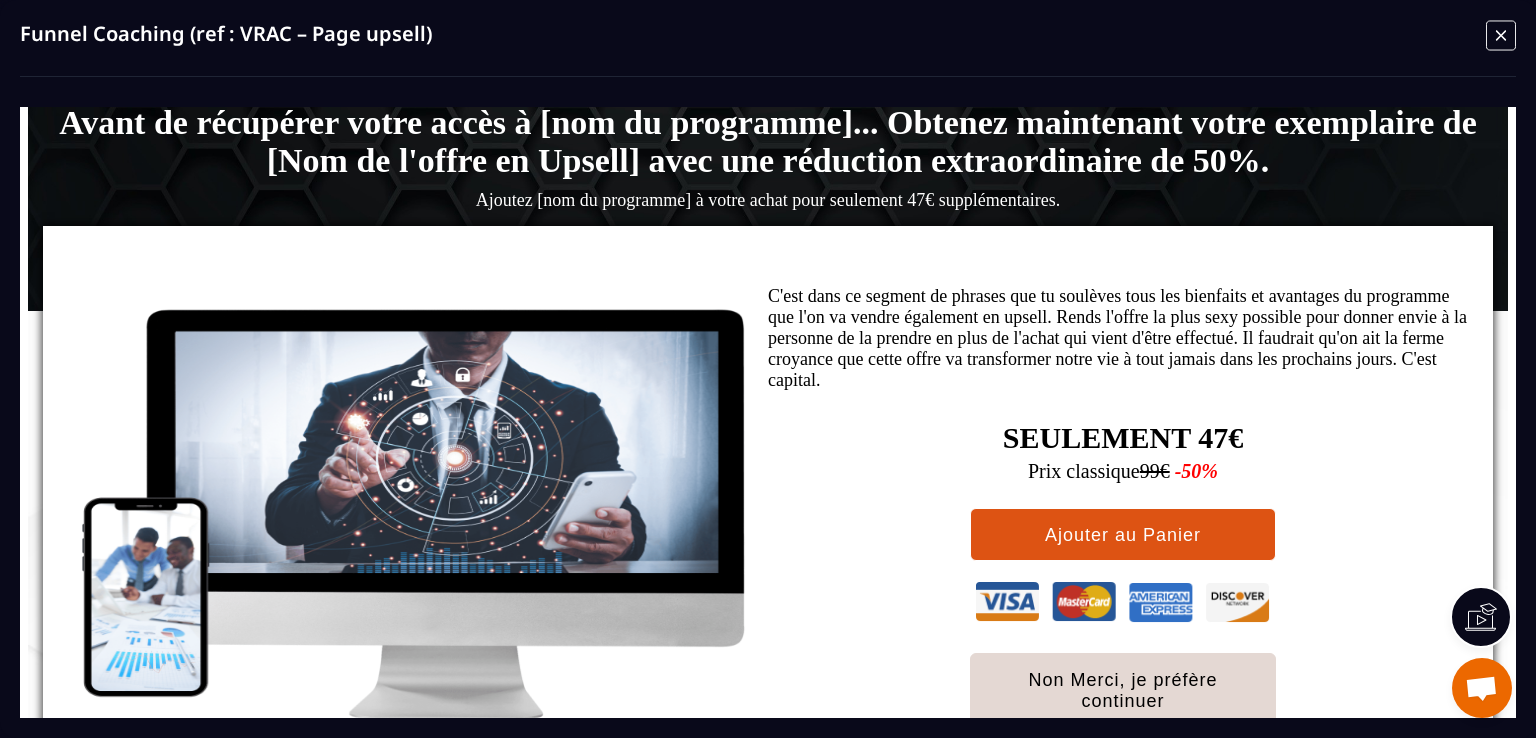 scroll, scrollTop: 73, scrollLeft: 0, axis: vertical 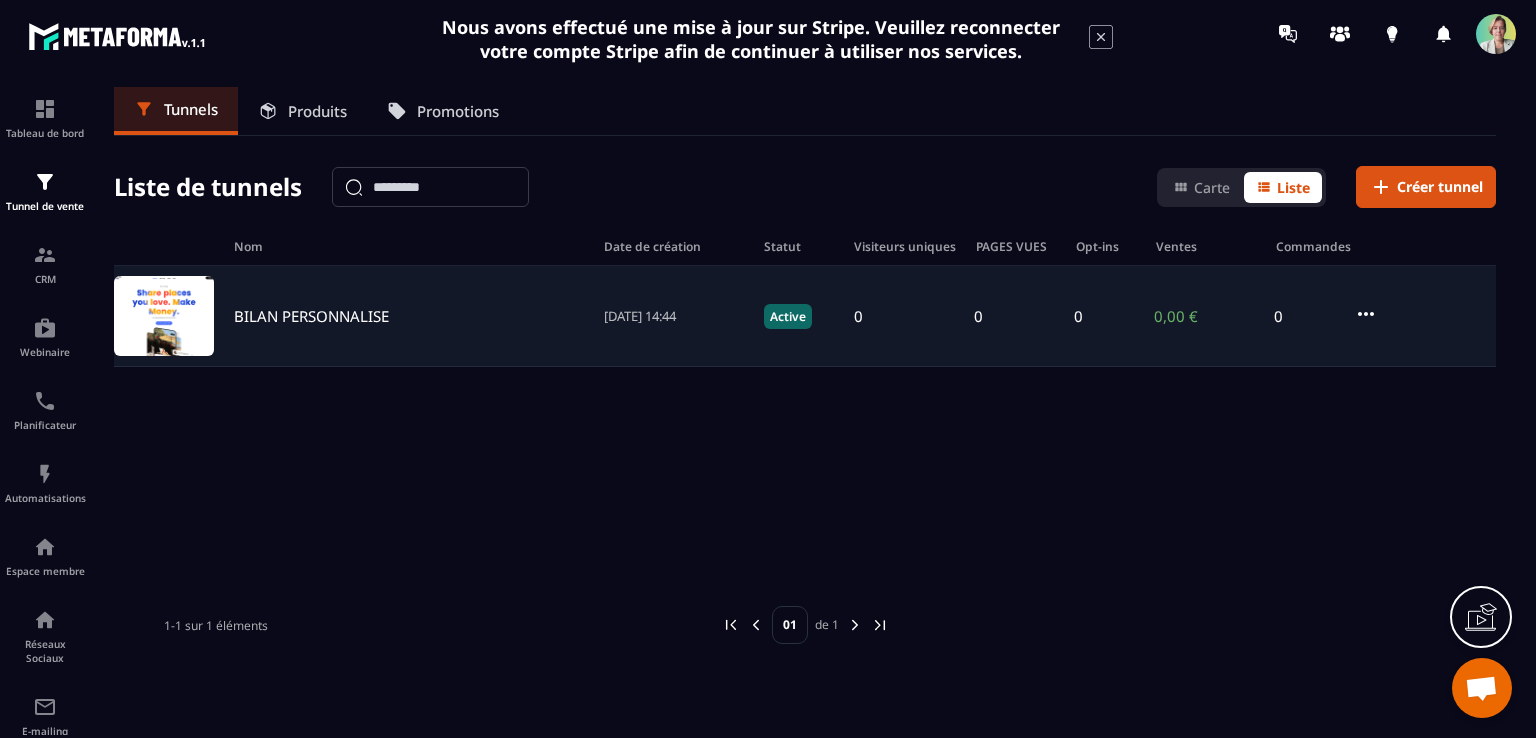 click on "BILAN PERSONNALISE [DATE] 14:44 Active 0 0 0 0,00 € 0" 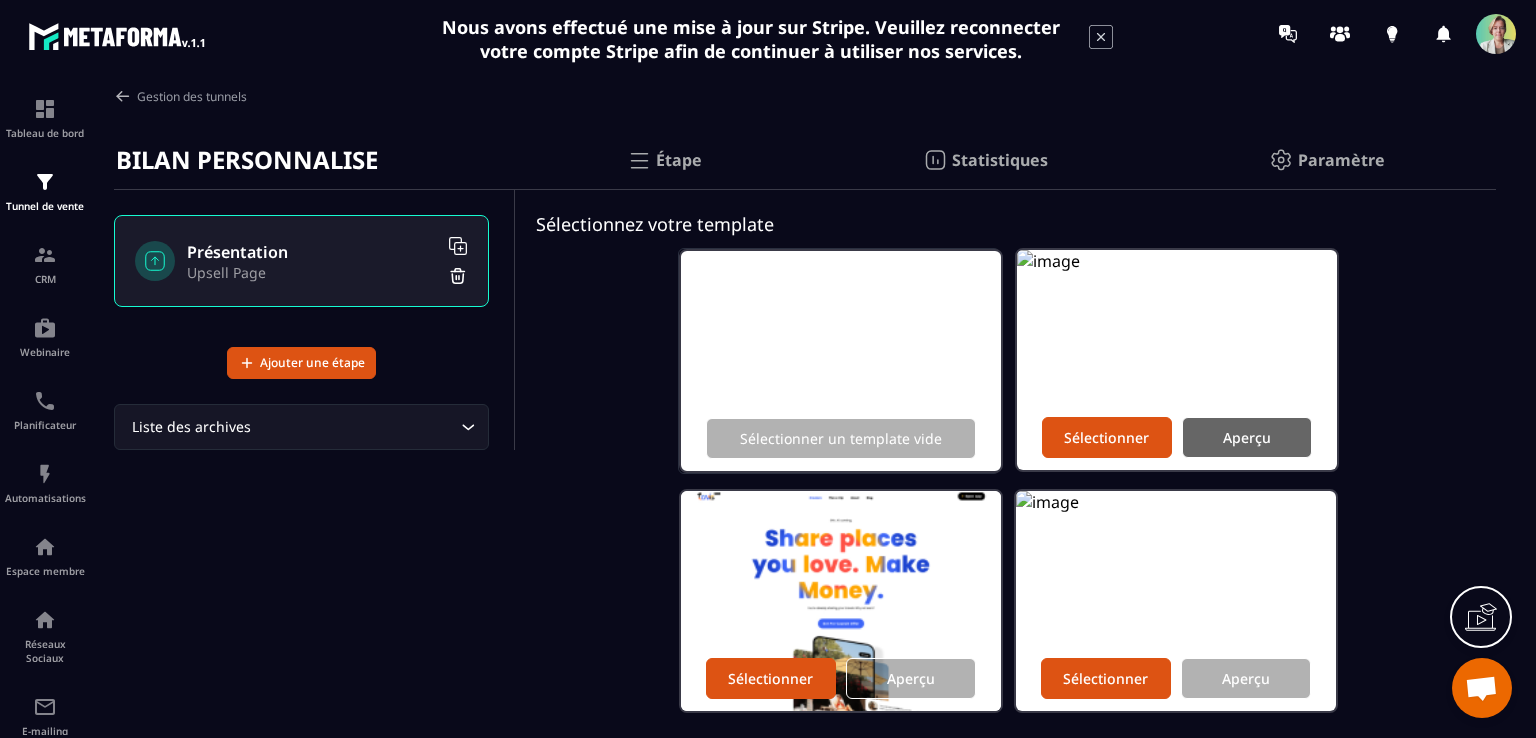 click on "Aperçu" at bounding box center [1247, 437] 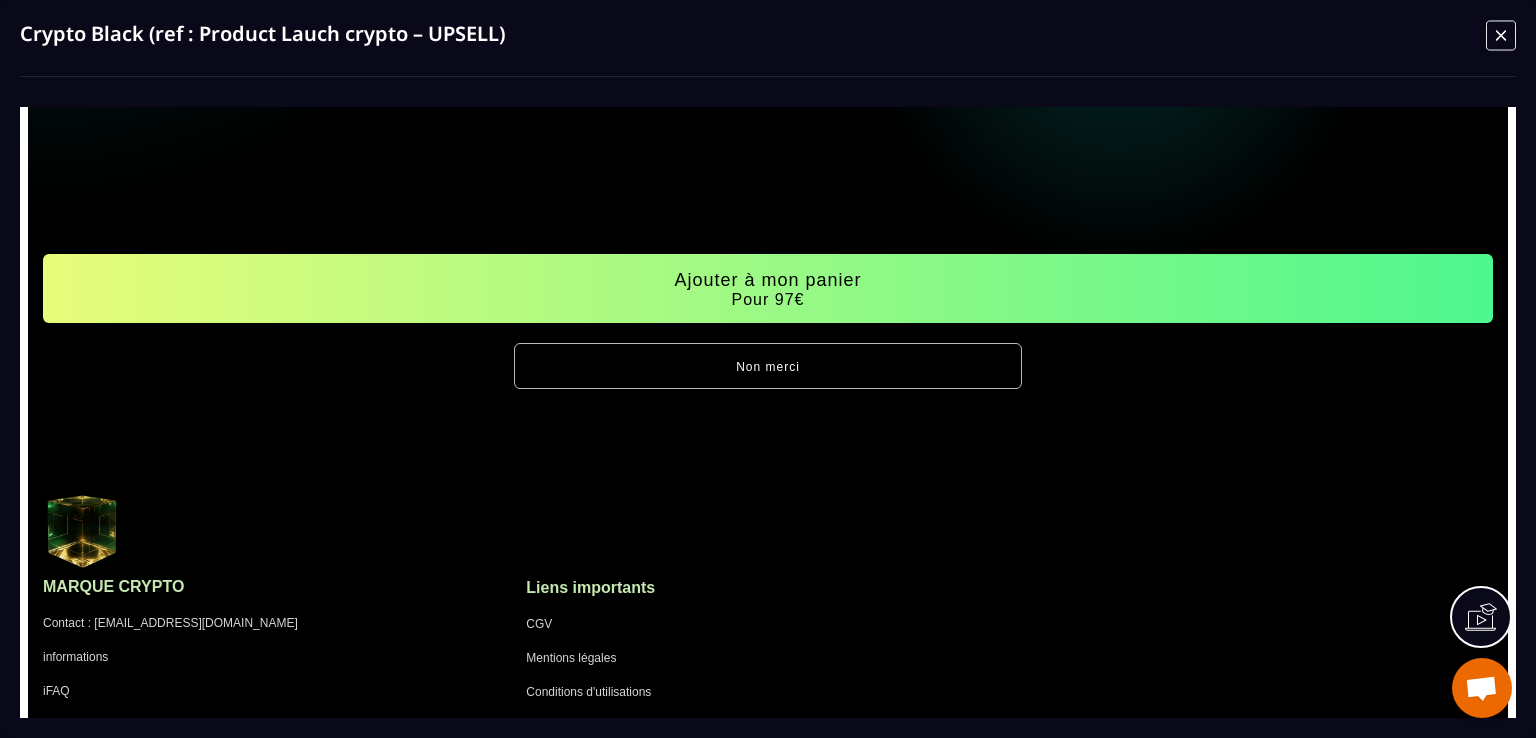 scroll, scrollTop: 659, scrollLeft: 0, axis: vertical 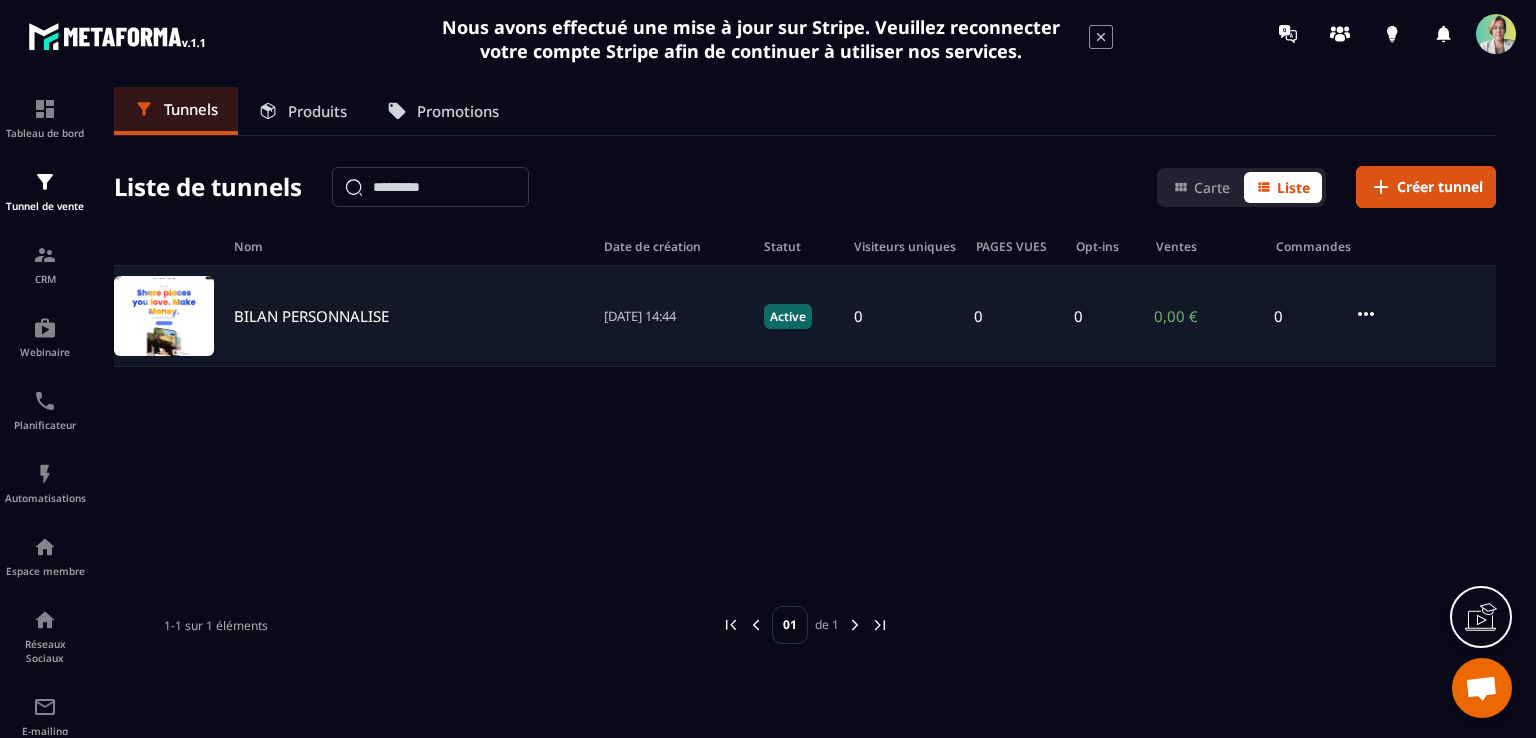 click on "BILAN PERSONNALISE" at bounding box center [311, 316] 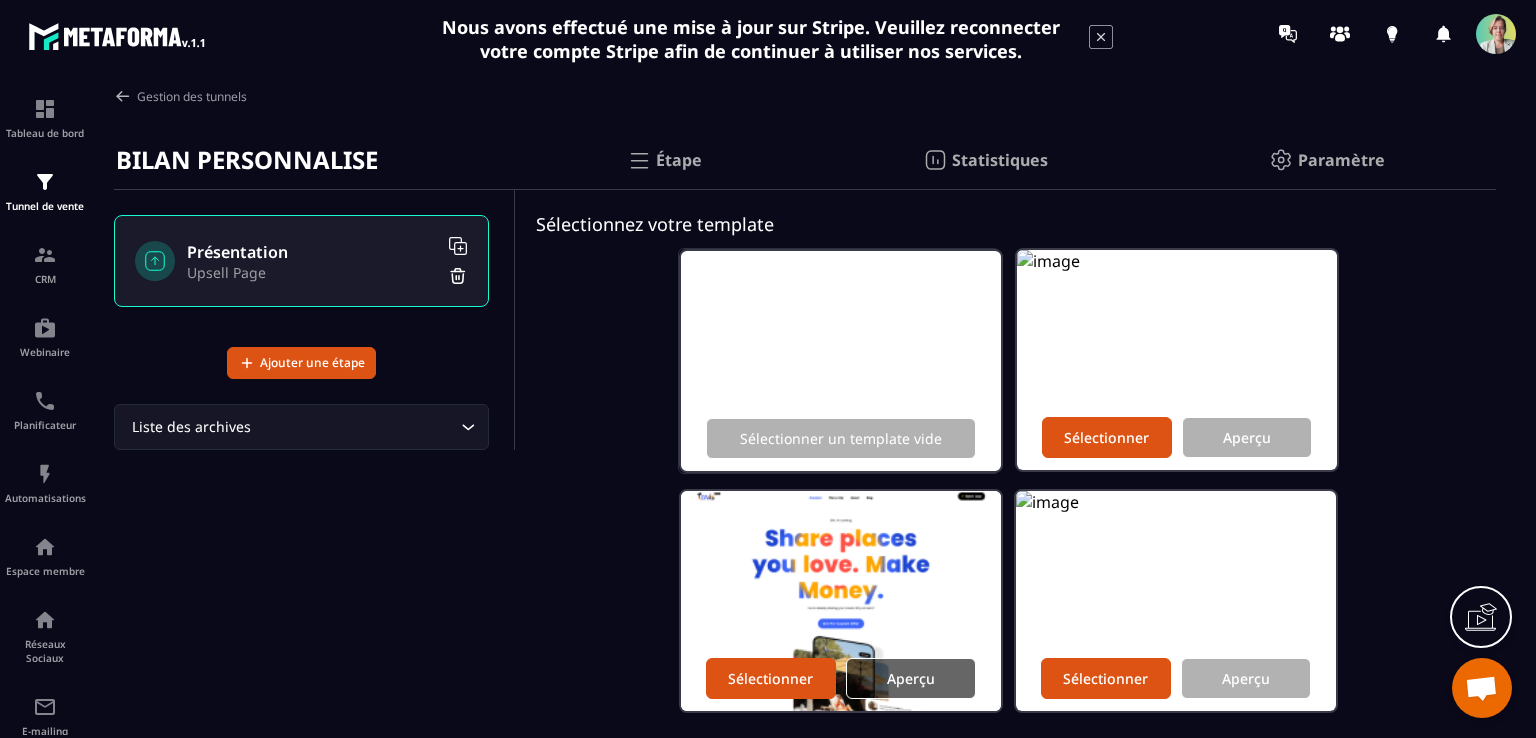 click on "Aperçu" at bounding box center [911, 678] 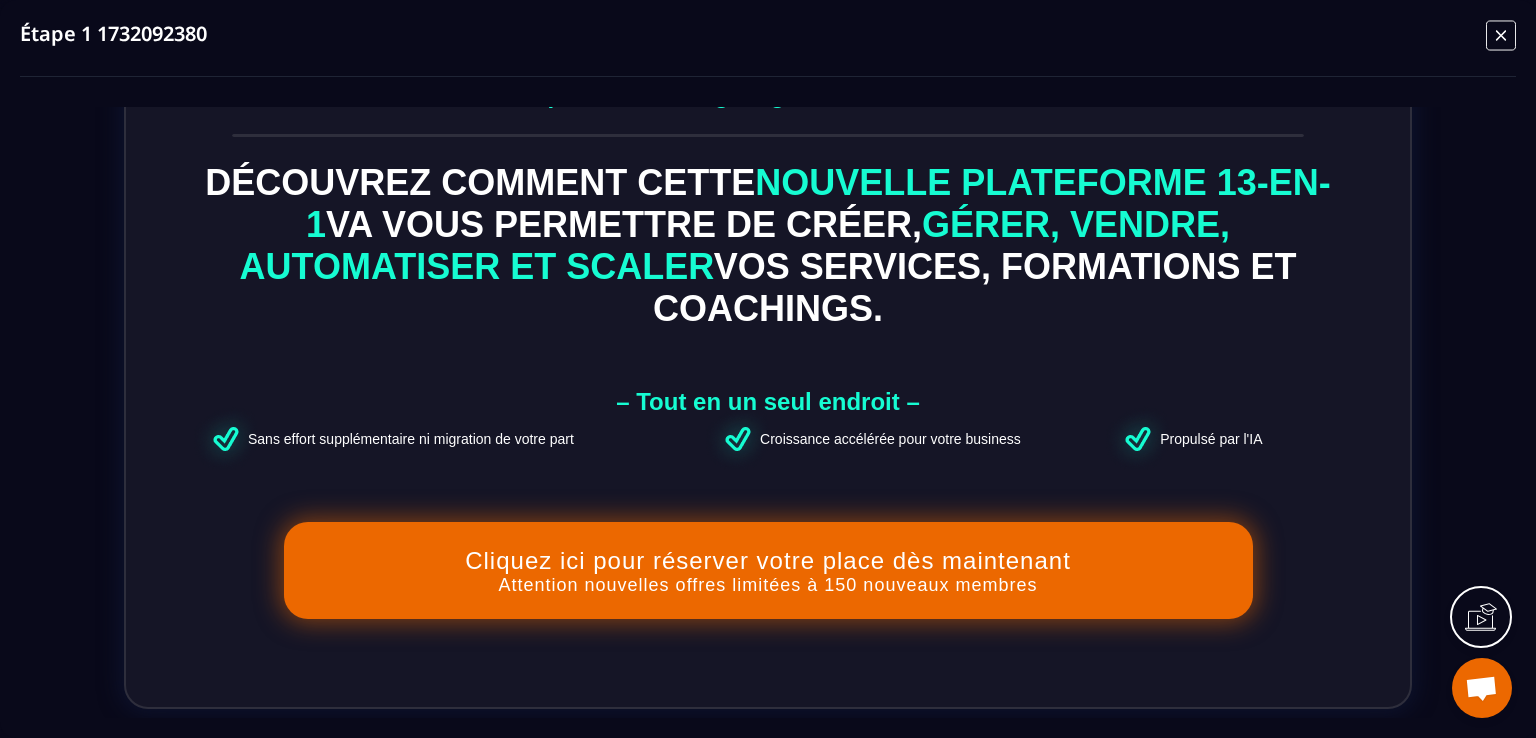 scroll, scrollTop: 0, scrollLeft: 0, axis: both 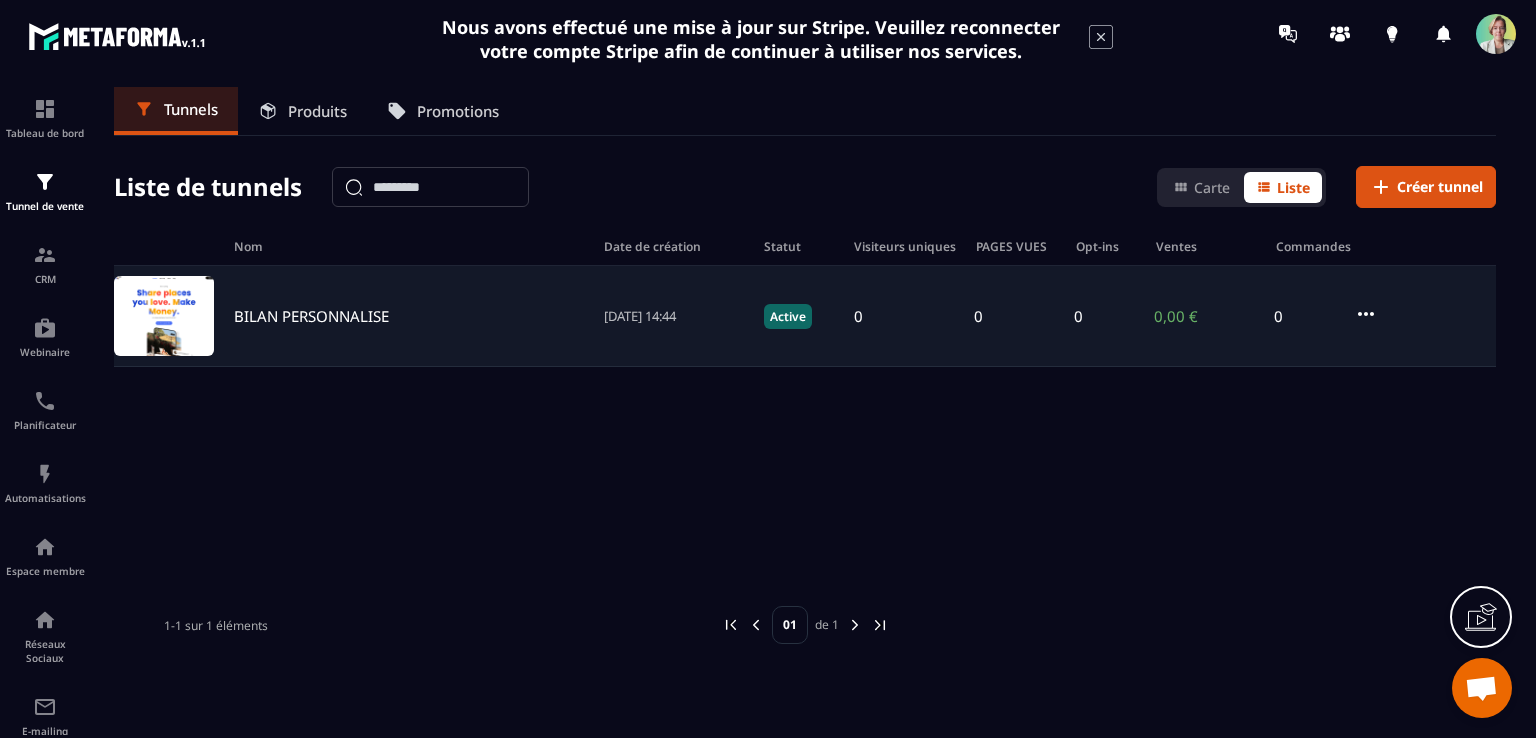 click on "BILAN PERSONNALISE [DATE] 14:44 Active 0 0 0 0,00 € 0" 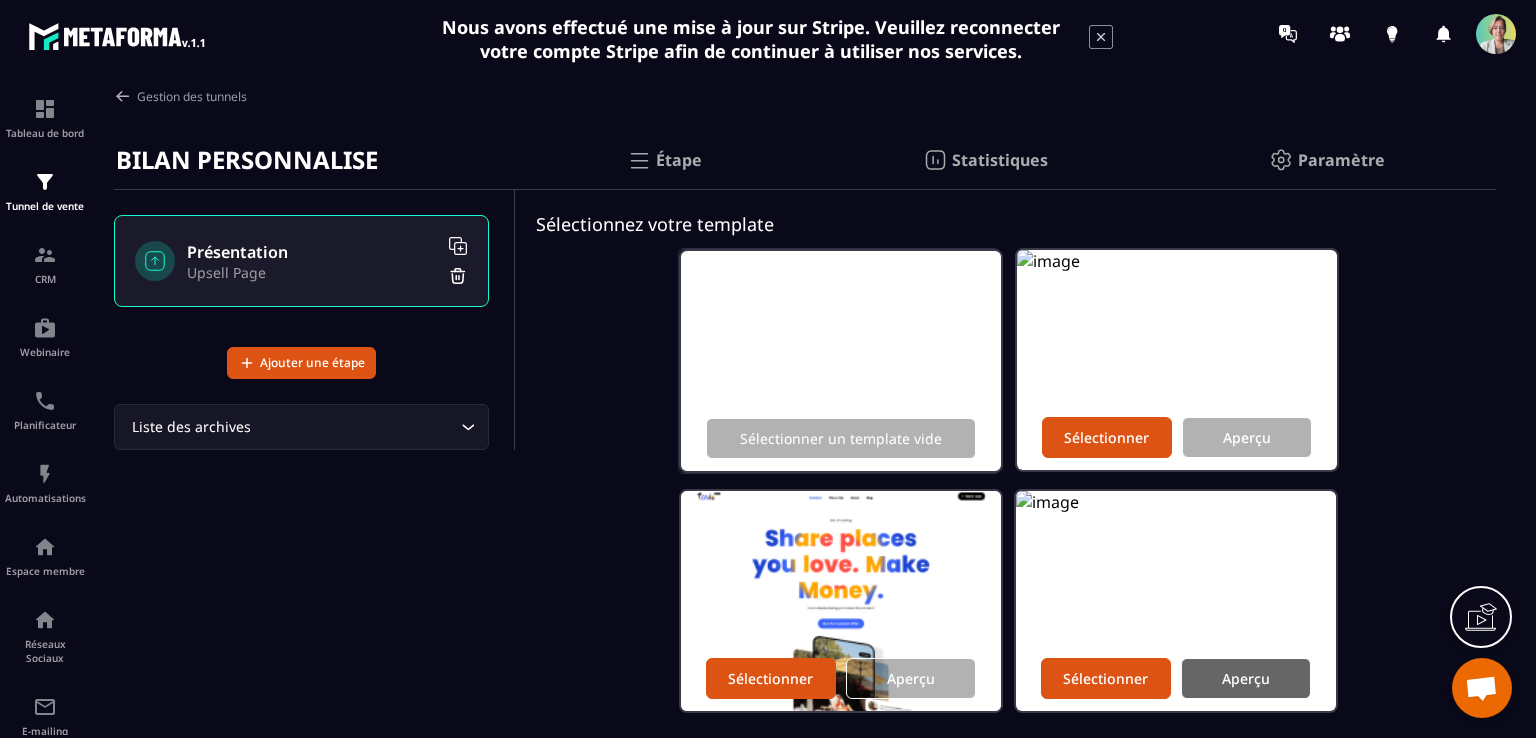 click on "Aperçu" at bounding box center (1246, 678) 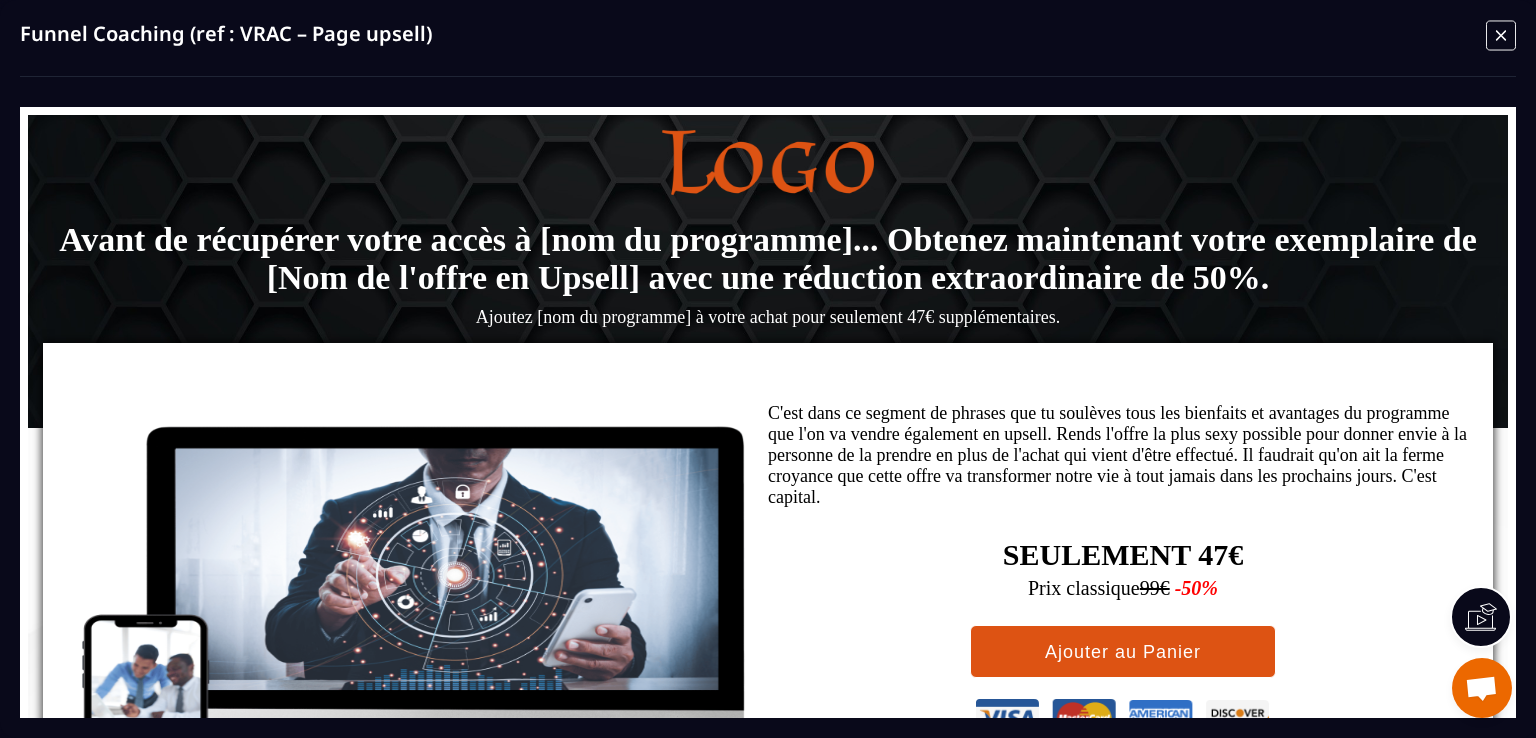 scroll, scrollTop: 0, scrollLeft: 0, axis: both 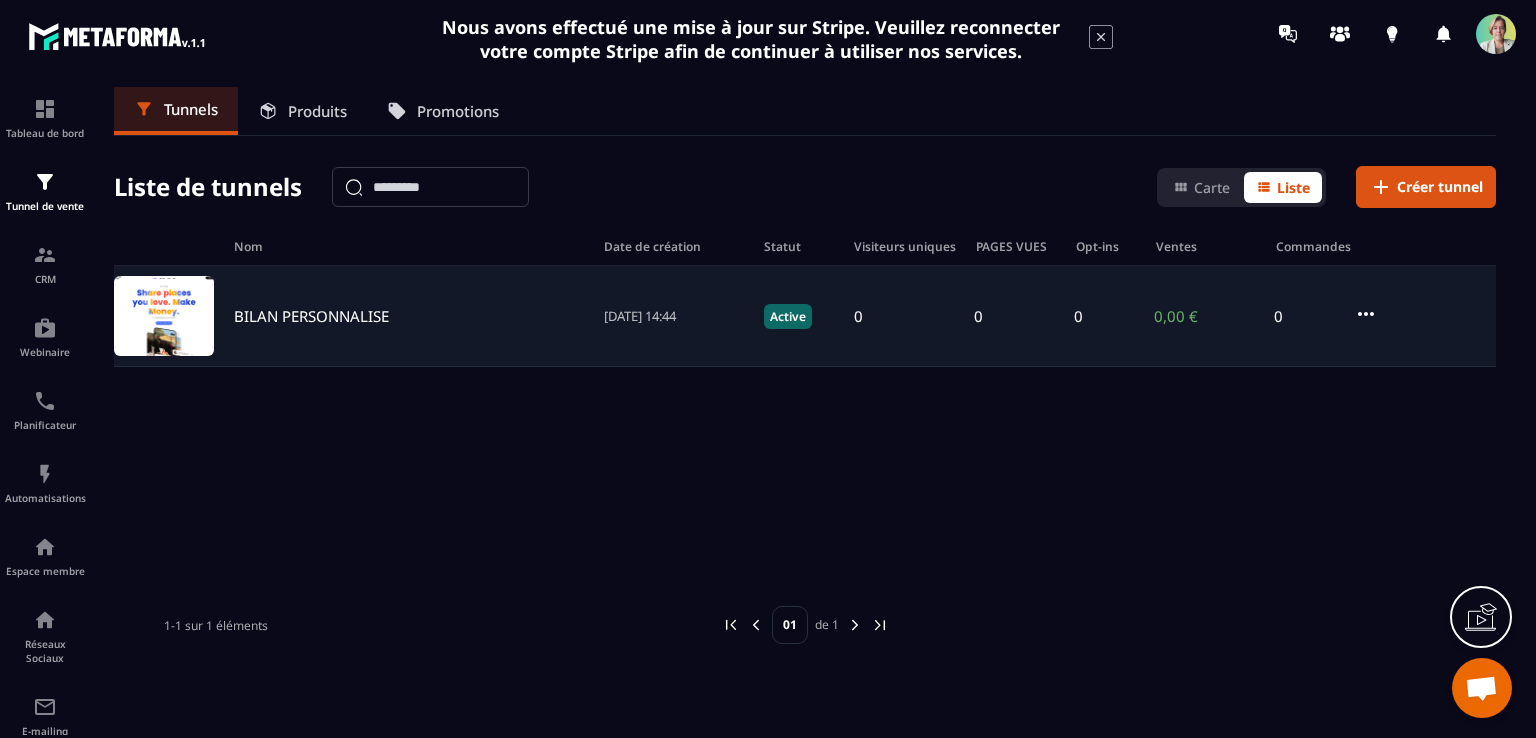 click on "BILAN PERSONNALISE" at bounding box center [311, 316] 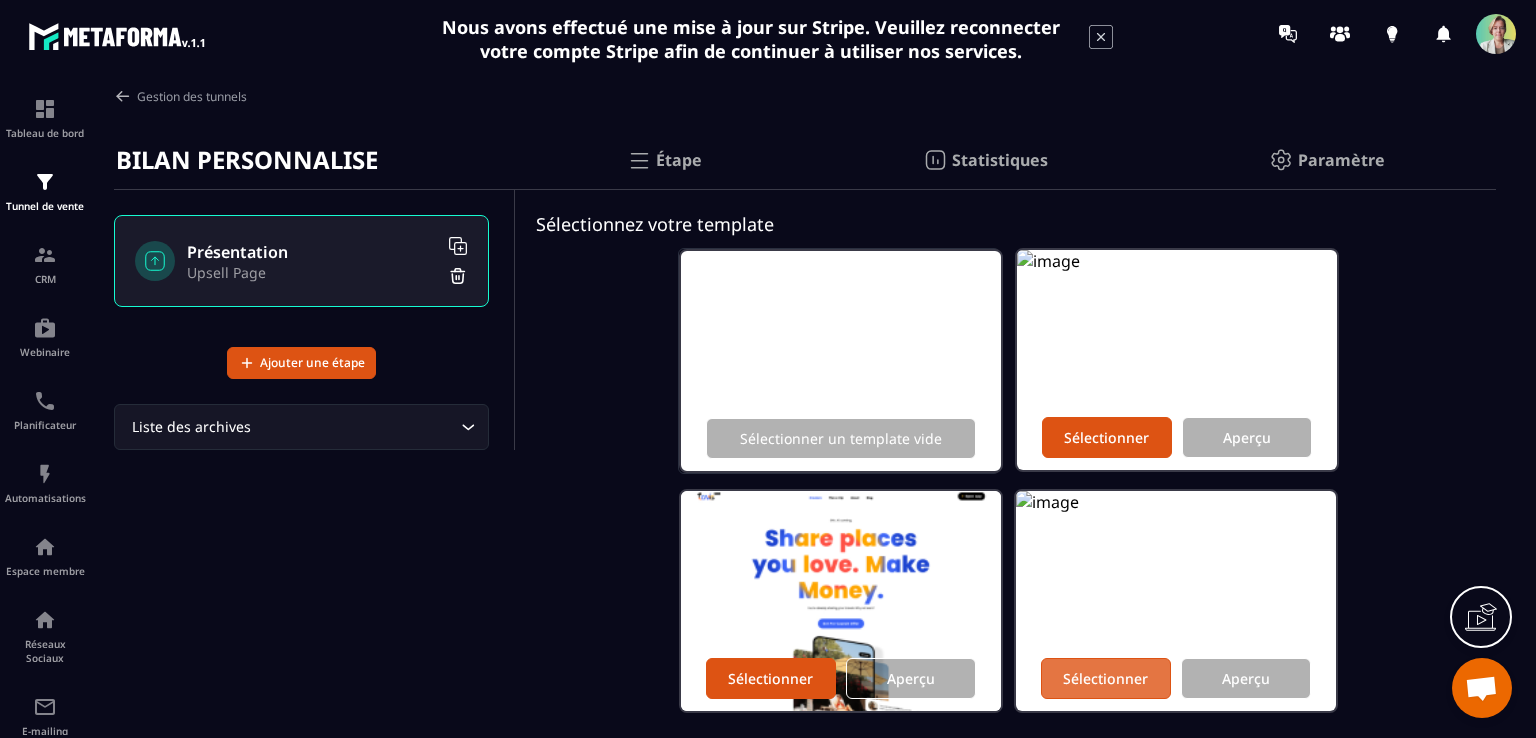 click on "Sélectionner" at bounding box center [1105, 678] 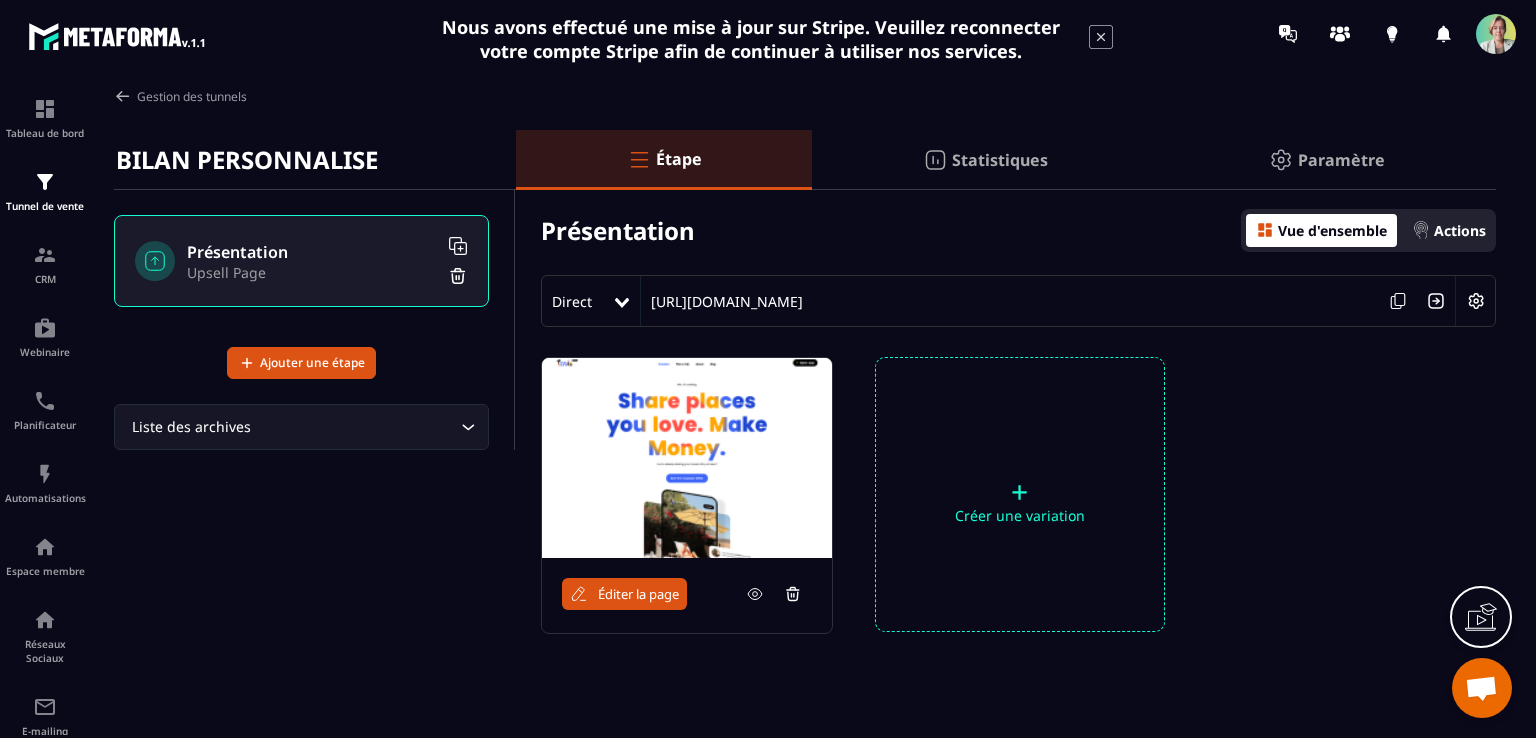 click on "Éditer la page" at bounding box center (638, 594) 